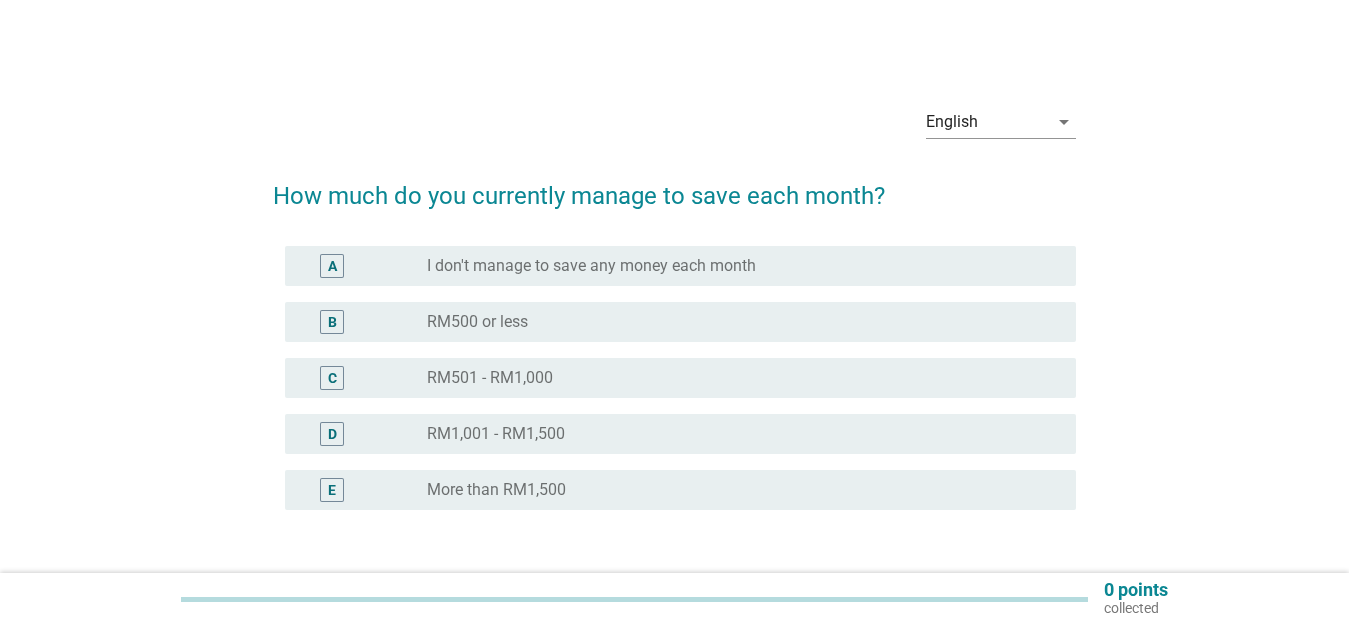 scroll, scrollTop: 0, scrollLeft: 0, axis: both 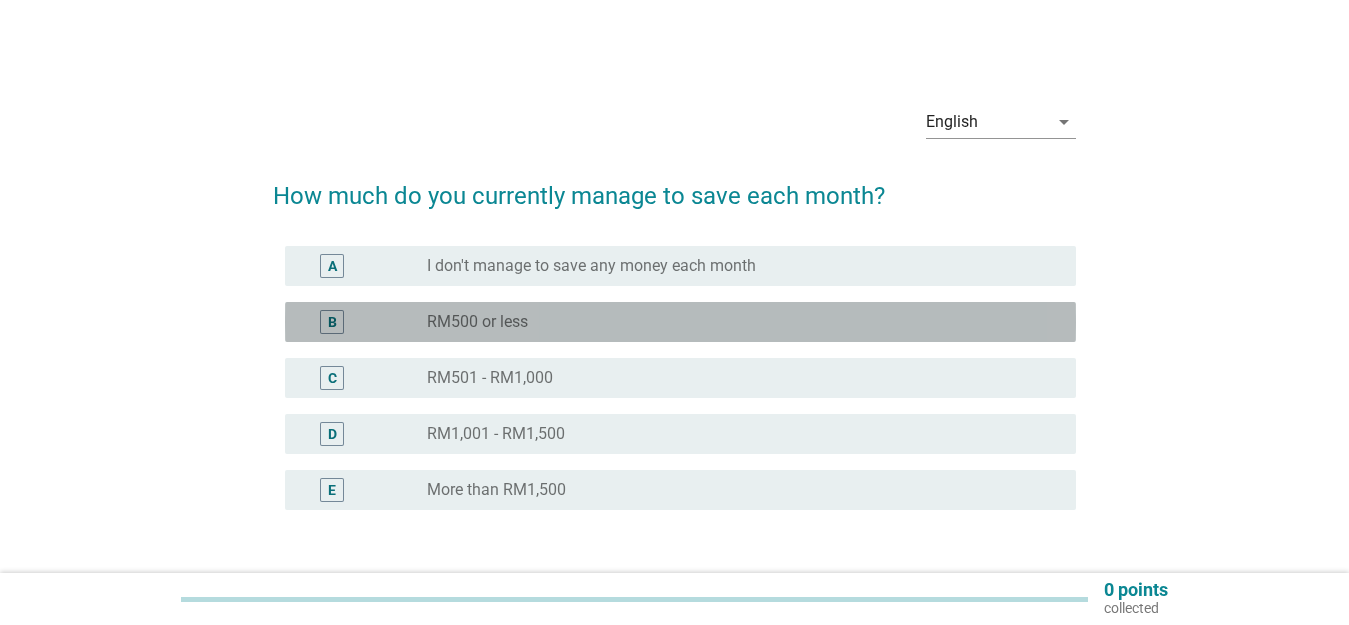 click on "radio_button_unchecked RM500 or less" at bounding box center (735, 322) 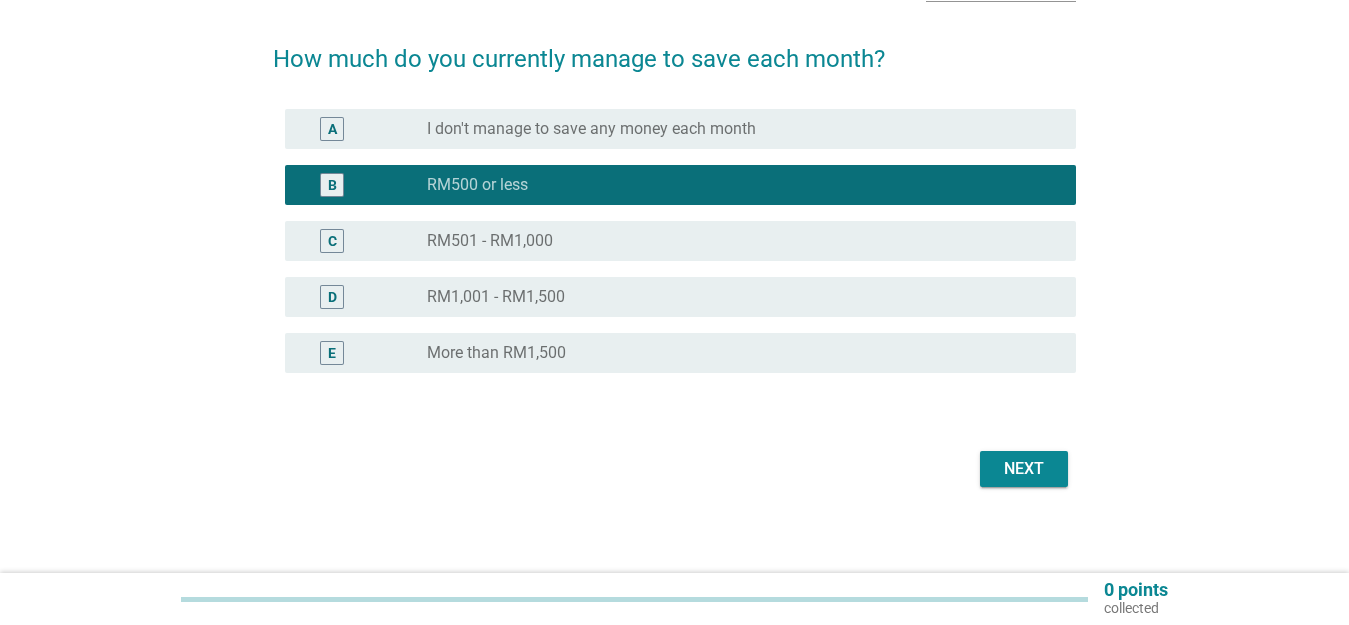 scroll, scrollTop: 147, scrollLeft: 0, axis: vertical 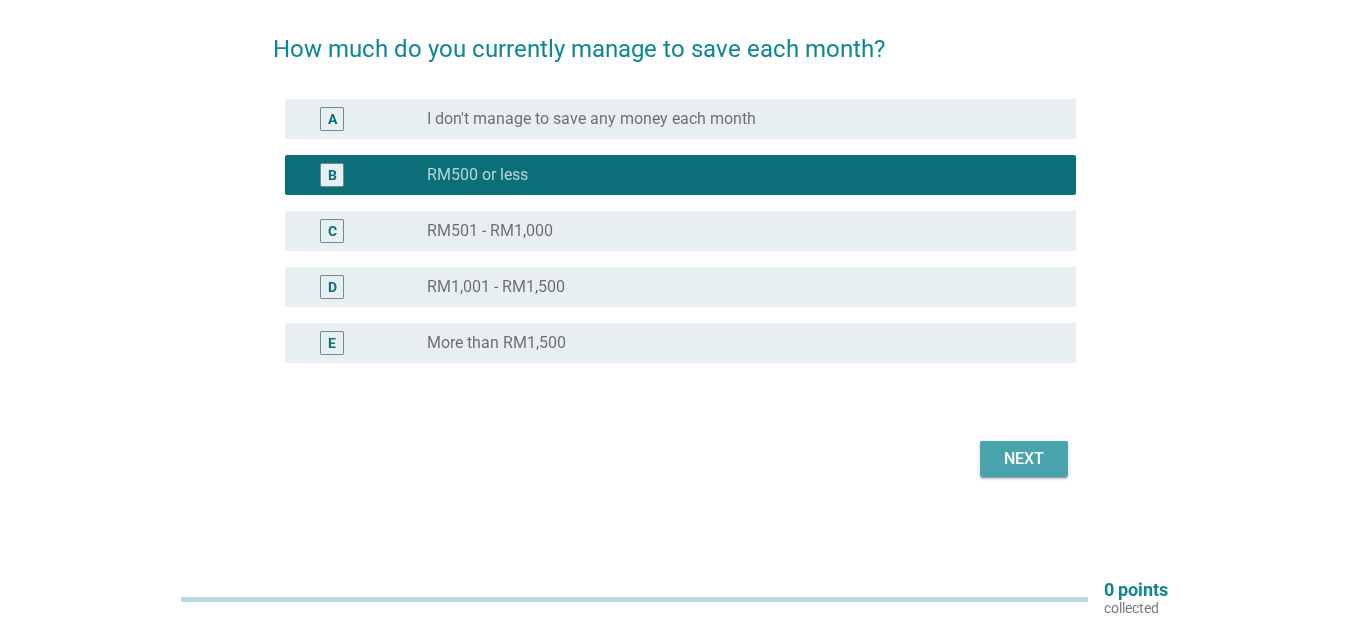 click on "Next" at bounding box center [1024, 459] 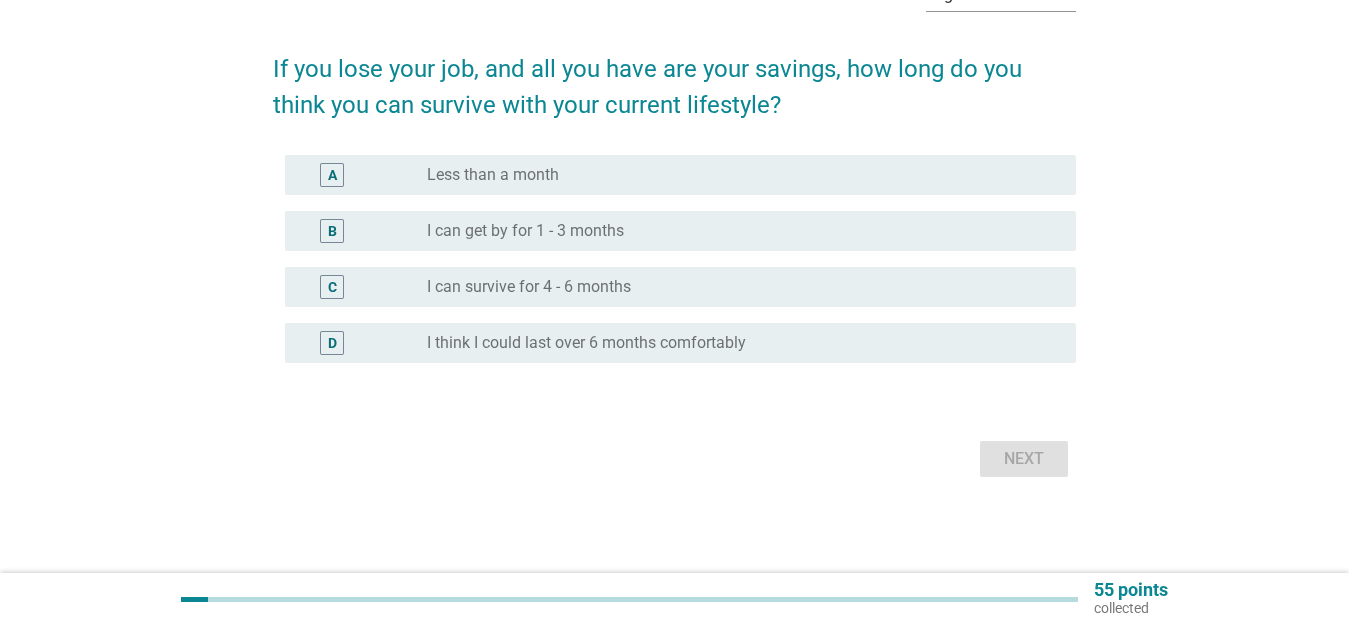 scroll, scrollTop: 0, scrollLeft: 0, axis: both 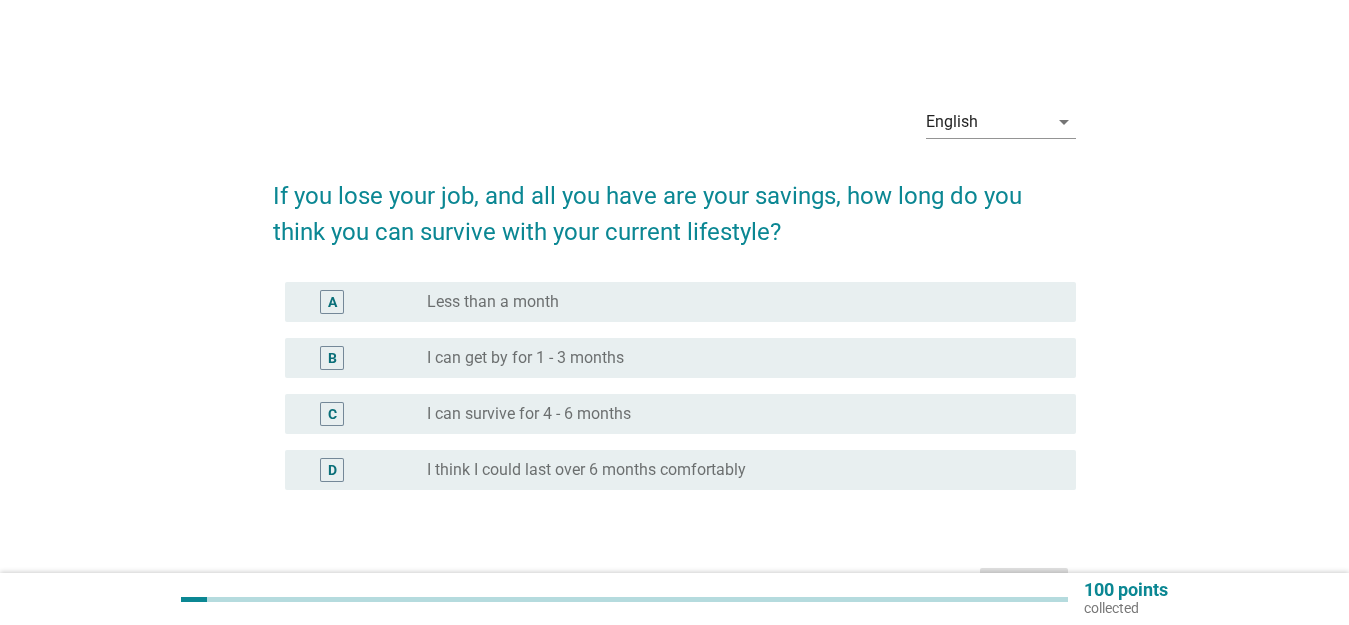 click on "radio_button_unchecked I can get by for 1 - 3 months" at bounding box center (735, 358) 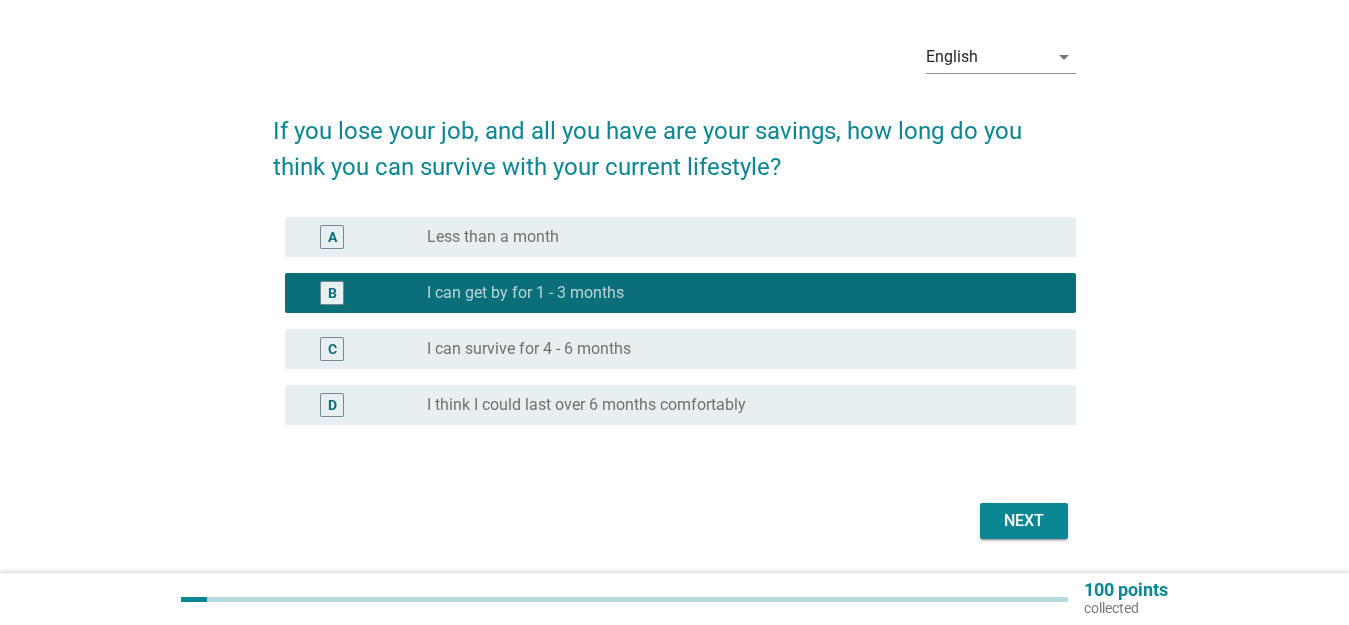 scroll, scrollTop: 100, scrollLeft: 0, axis: vertical 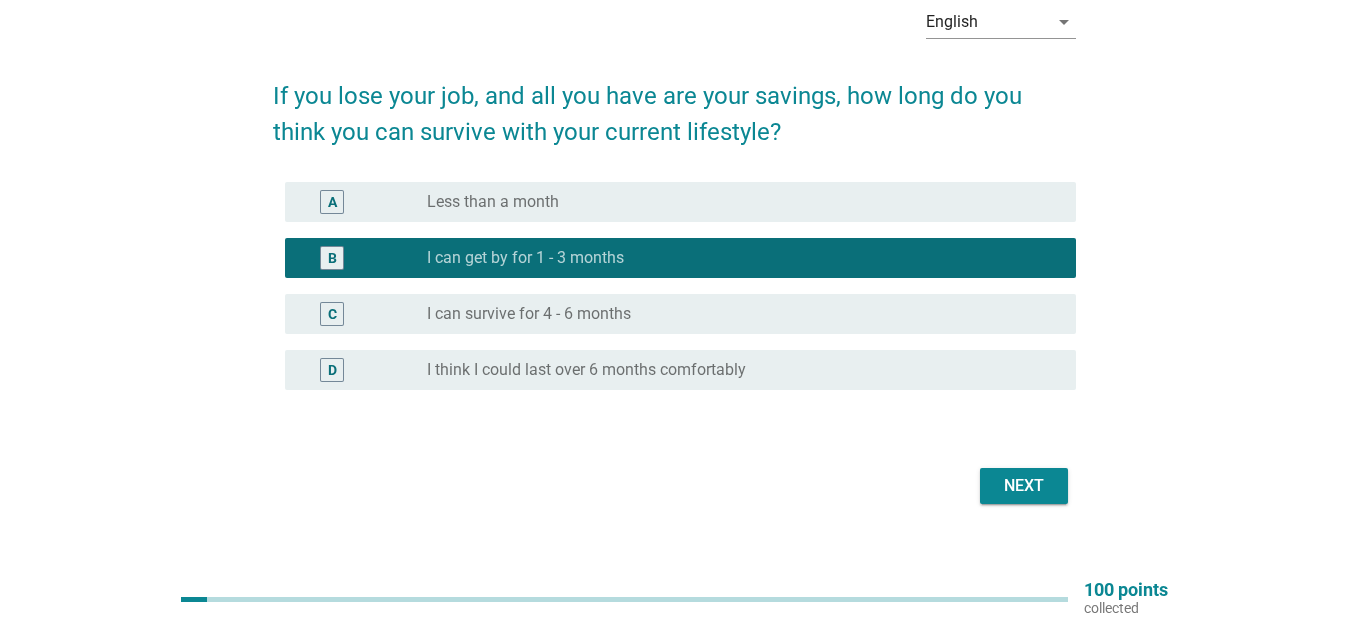 click on "Next" at bounding box center (1024, 486) 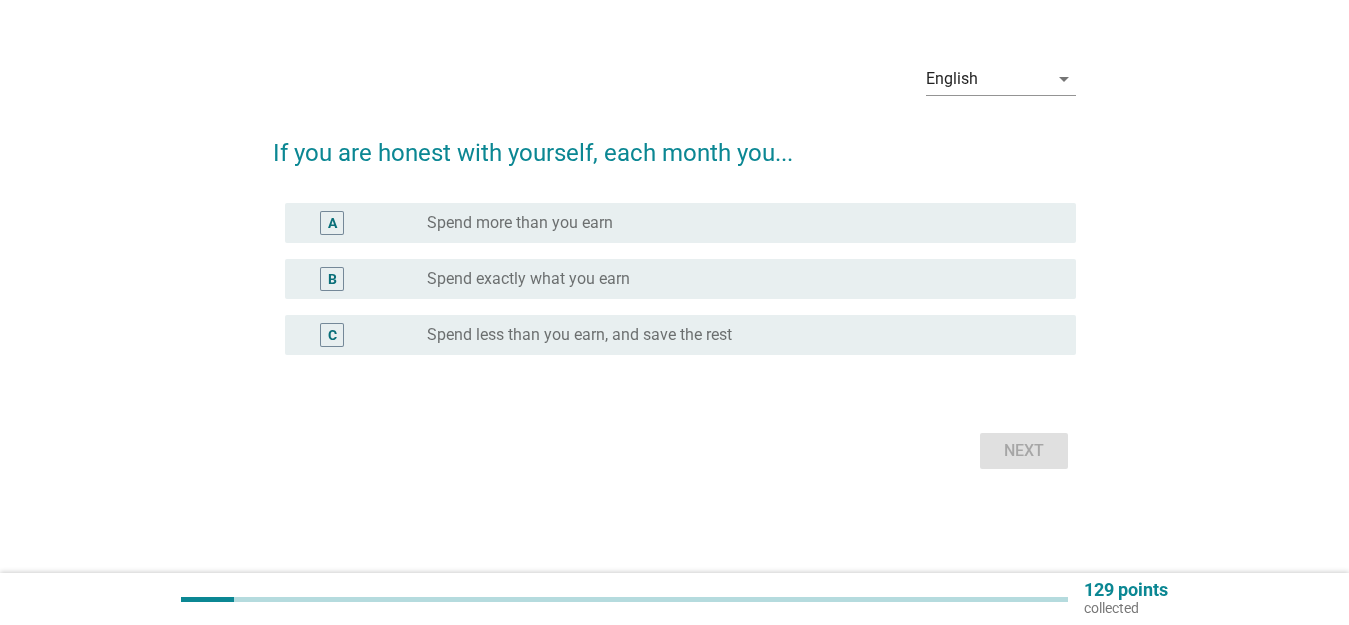 scroll, scrollTop: 0, scrollLeft: 0, axis: both 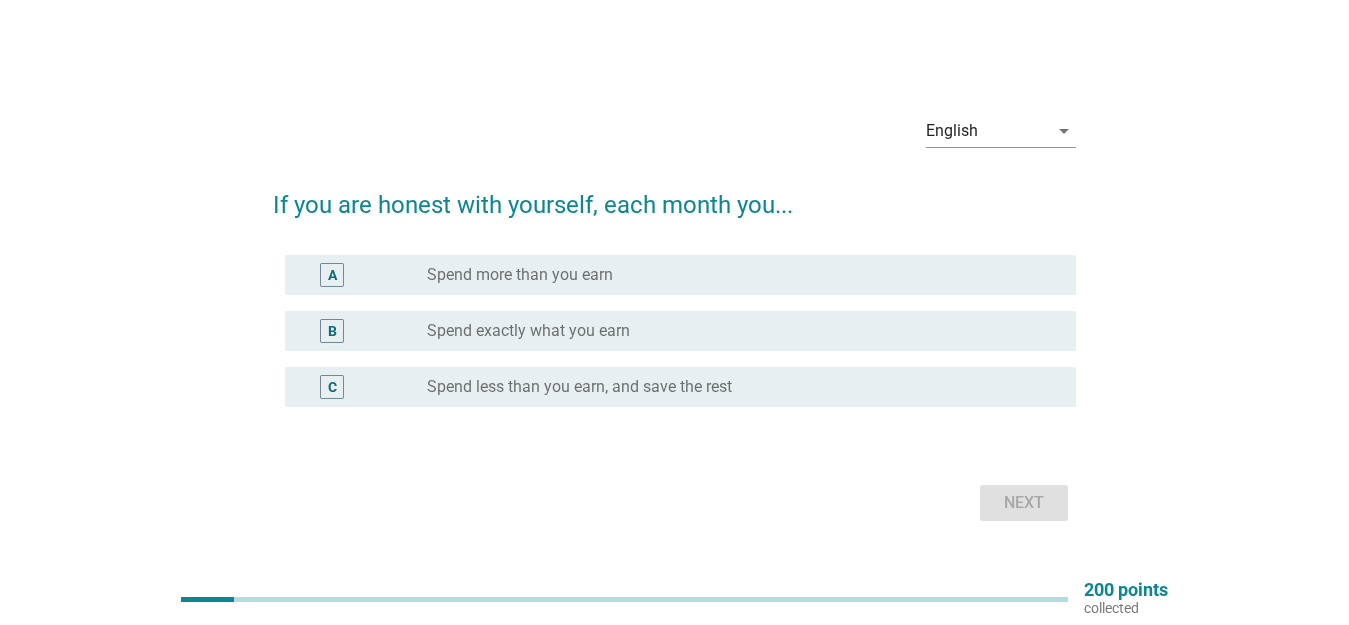 click on "radio_button_unchecked Spend less than you earn, and save the rest" at bounding box center [735, 387] 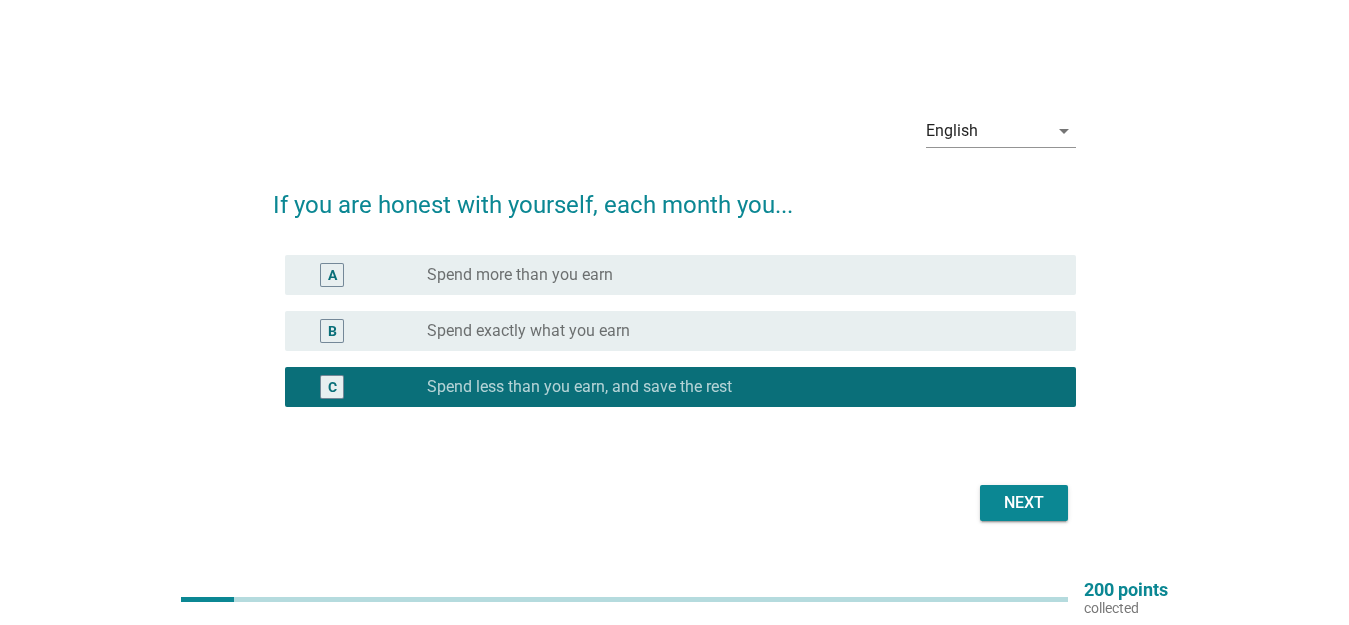 click on "Next" at bounding box center [1024, 503] 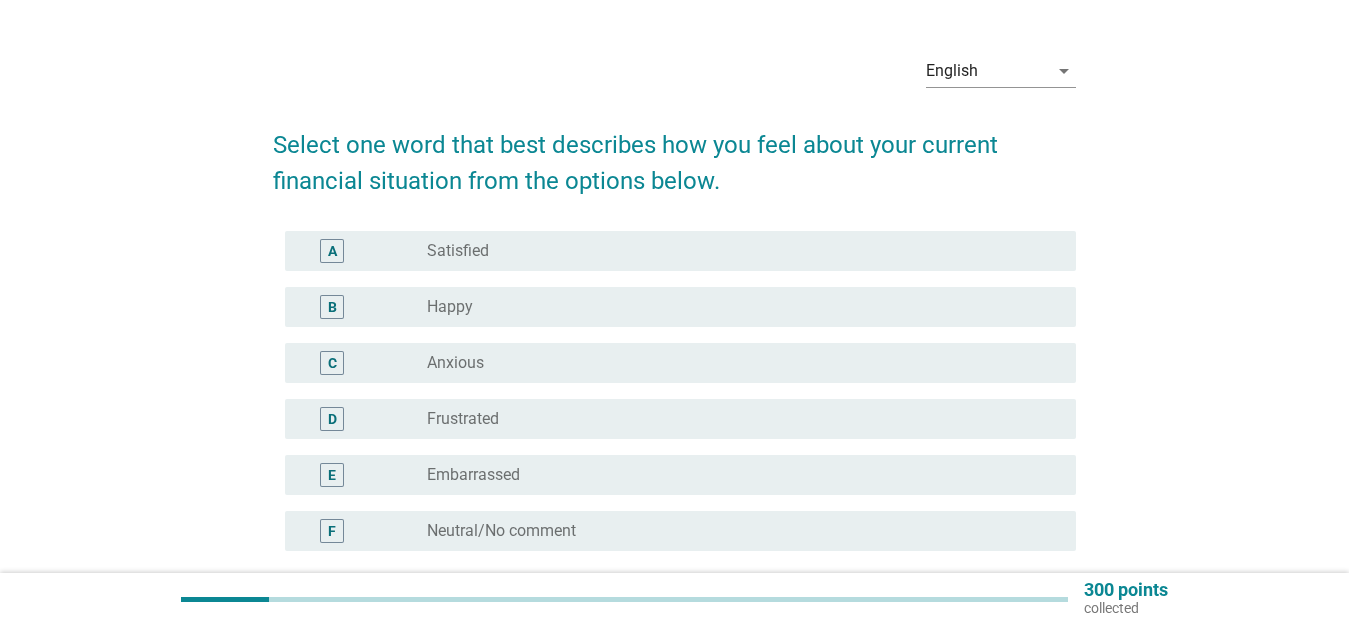 scroll, scrollTop: 100, scrollLeft: 0, axis: vertical 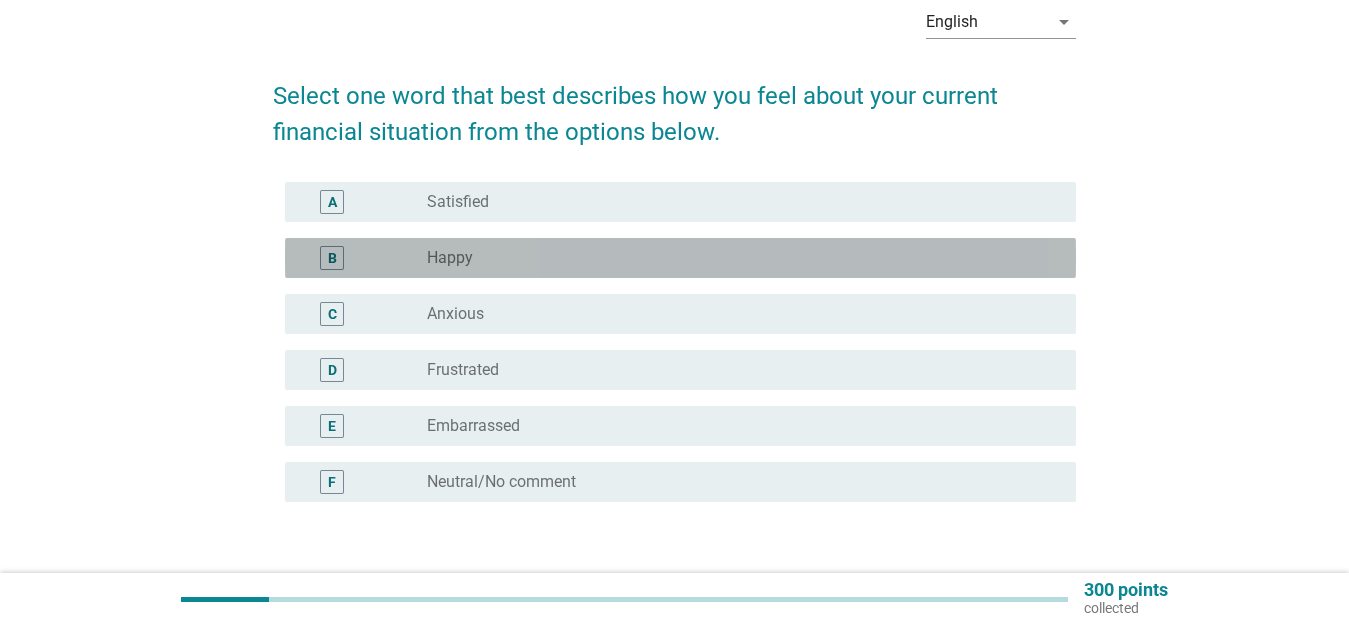 click on "radio_button_unchecked Happy" at bounding box center (735, 258) 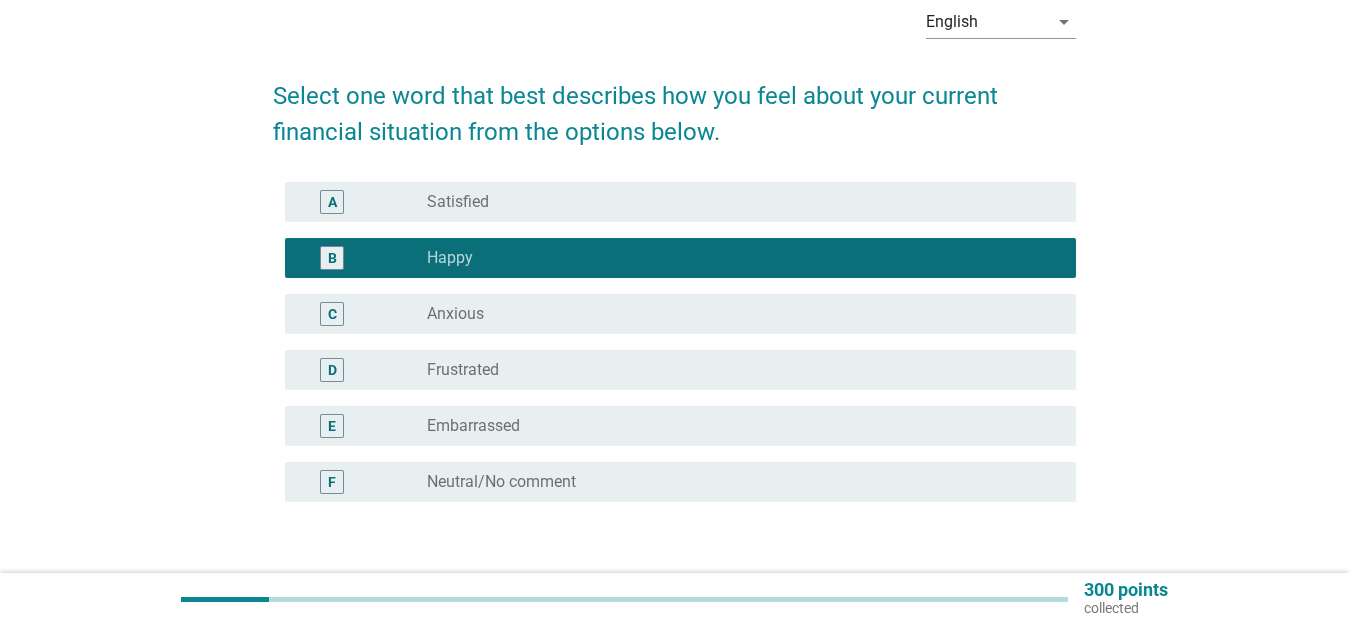 scroll, scrollTop: 200, scrollLeft: 0, axis: vertical 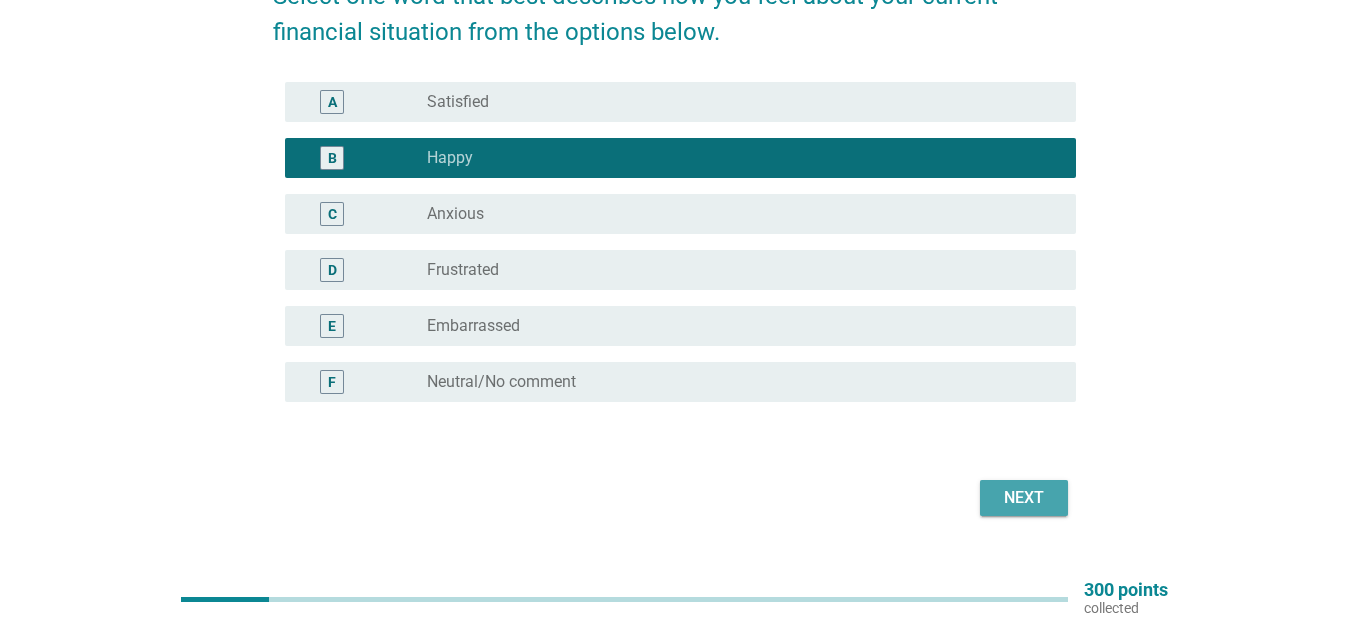 click on "Next" at bounding box center (1024, 498) 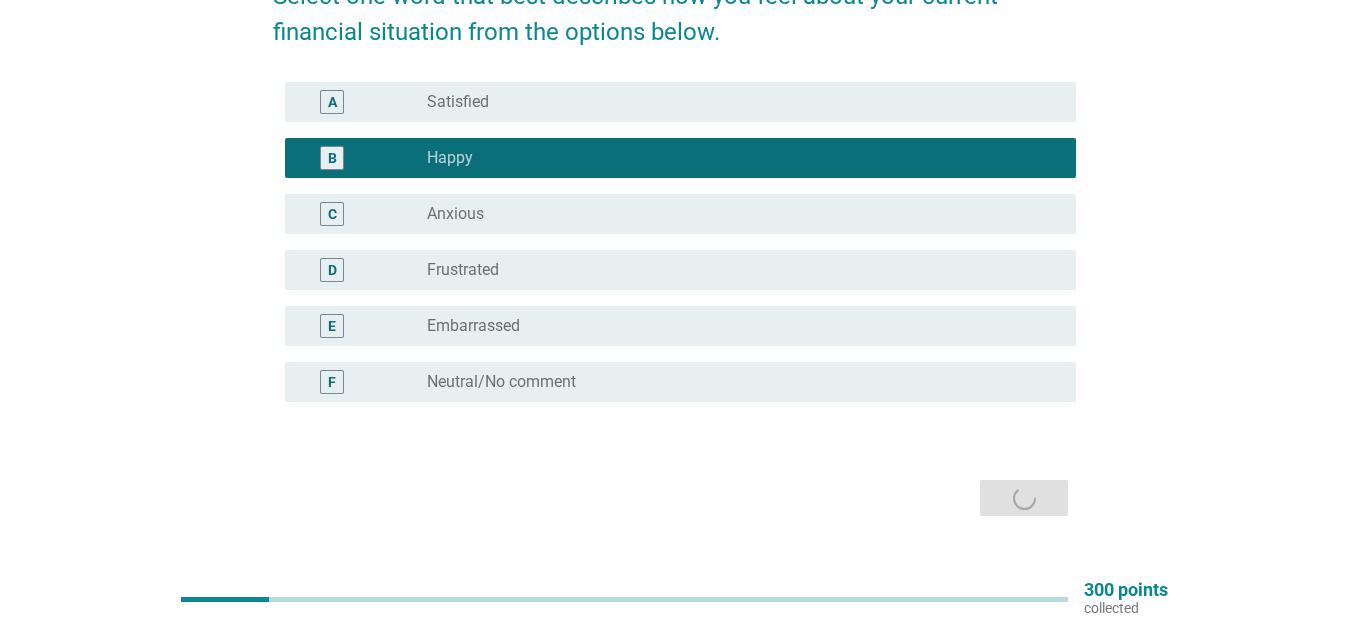 scroll, scrollTop: 0, scrollLeft: 0, axis: both 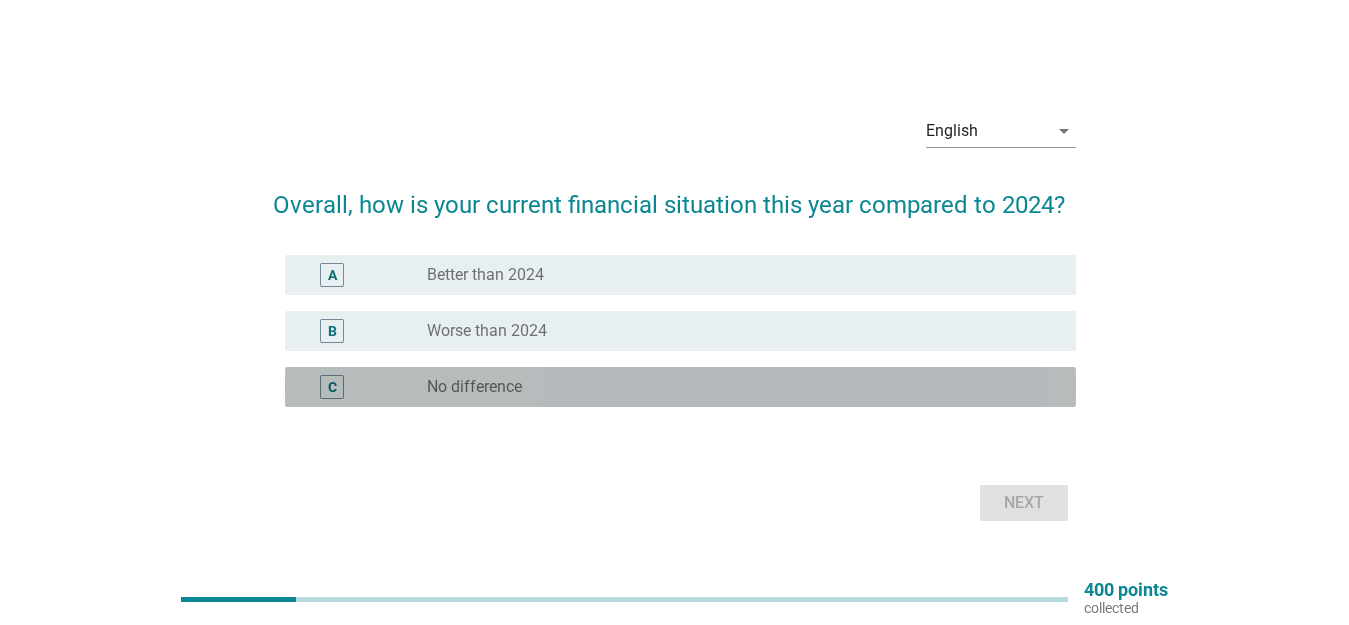 click on "radio_button_unchecked No difference" at bounding box center (735, 387) 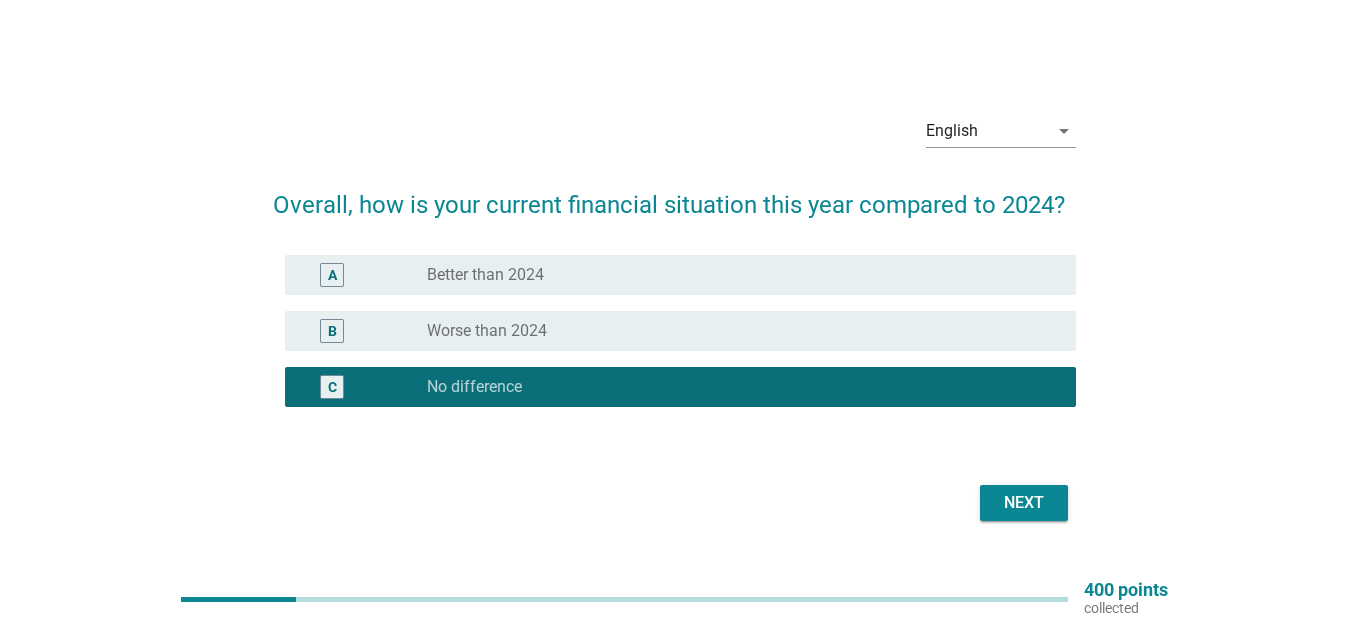 click on "Next" at bounding box center [1024, 503] 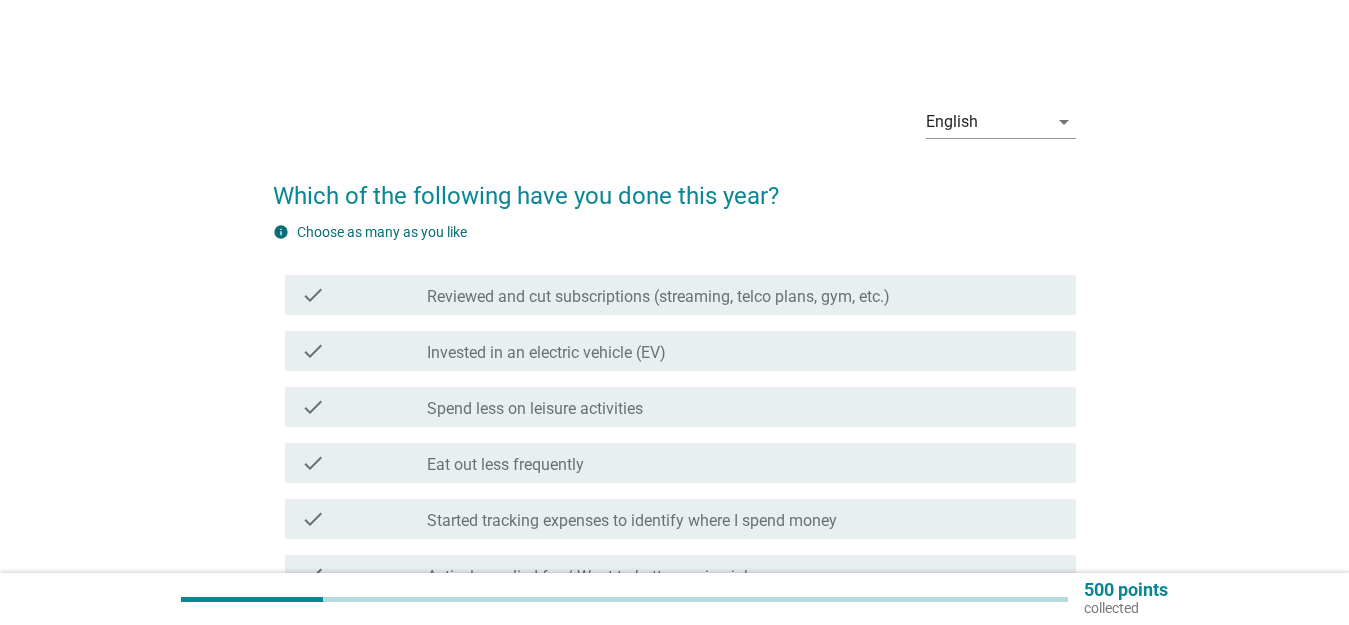 click on "Reviewed and cut subscriptions (streaming, telco plans, gym, etc.)" at bounding box center [658, 297] 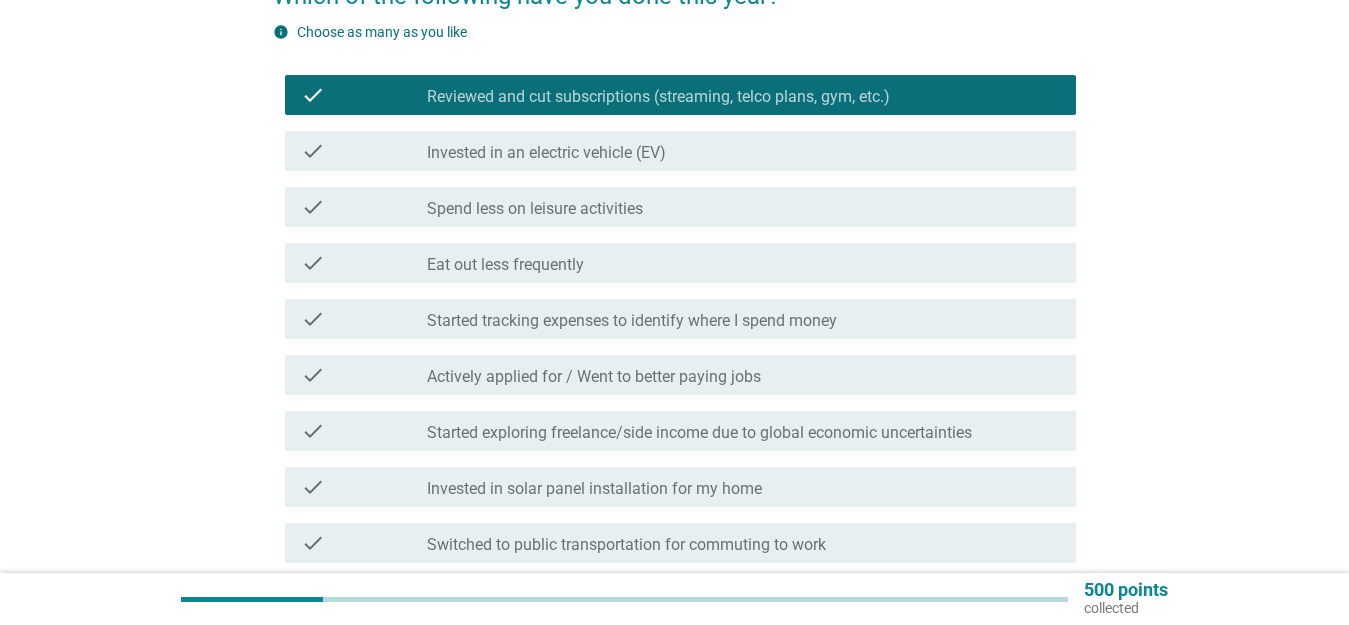 scroll, scrollTop: 100, scrollLeft: 0, axis: vertical 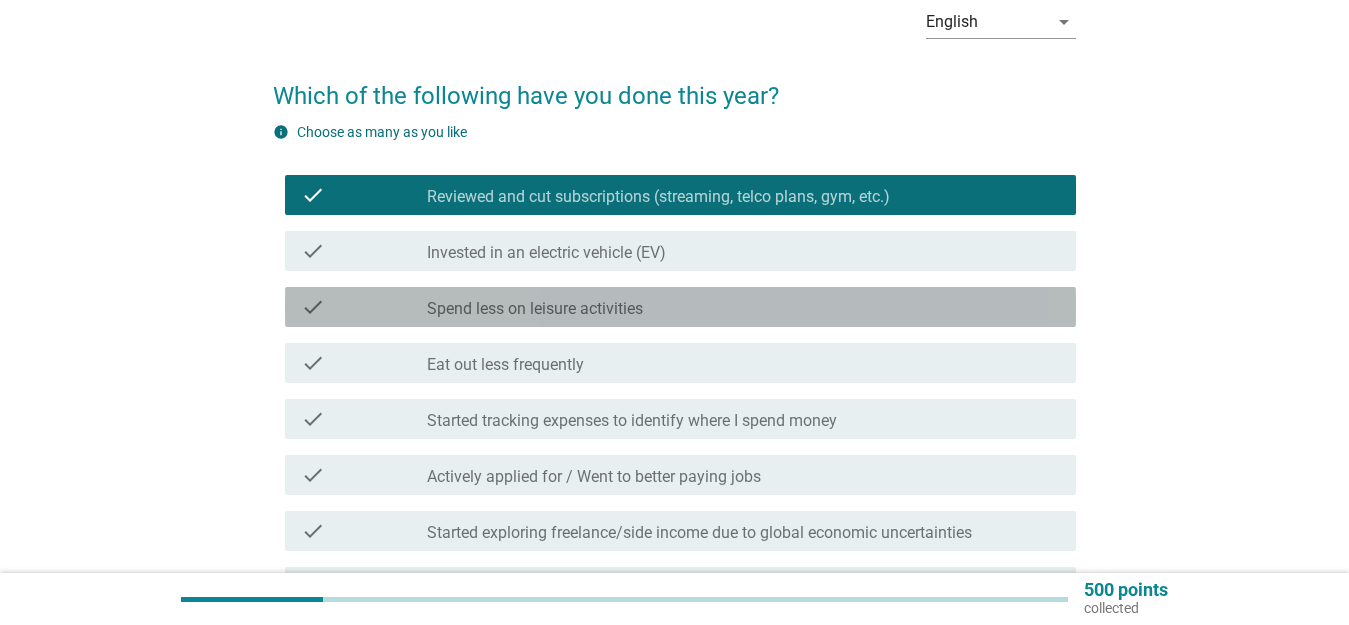 click on "check_box_outline_blank Spend less on leisure activities" at bounding box center (743, 307) 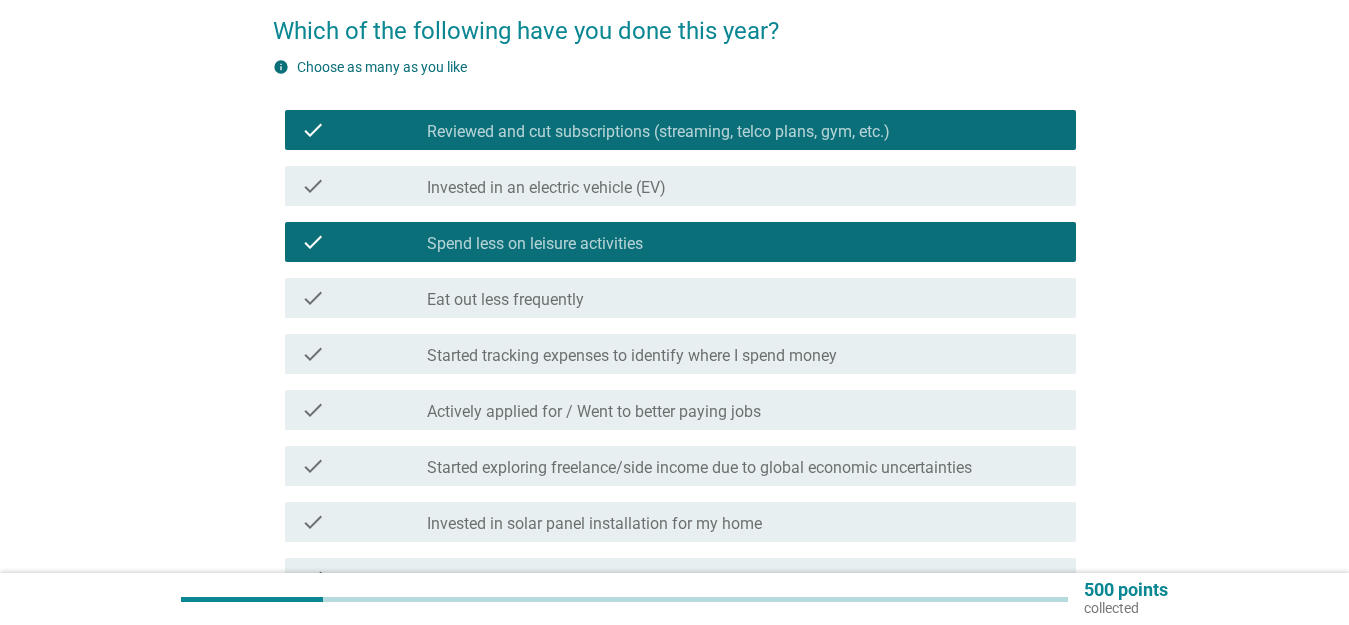 scroll, scrollTop: 200, scrollLeft: 0, axis: vertical 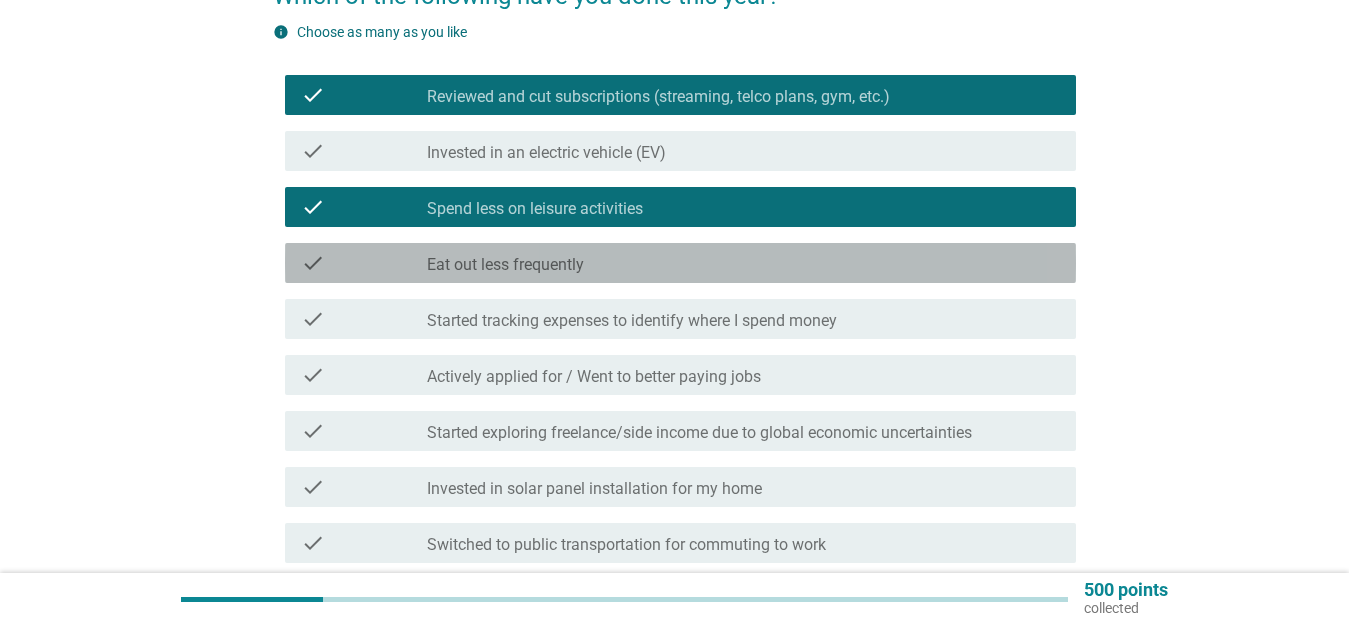 click on "check_box_outline_blank Eat out less frequently" at bounding box center [743, 263] 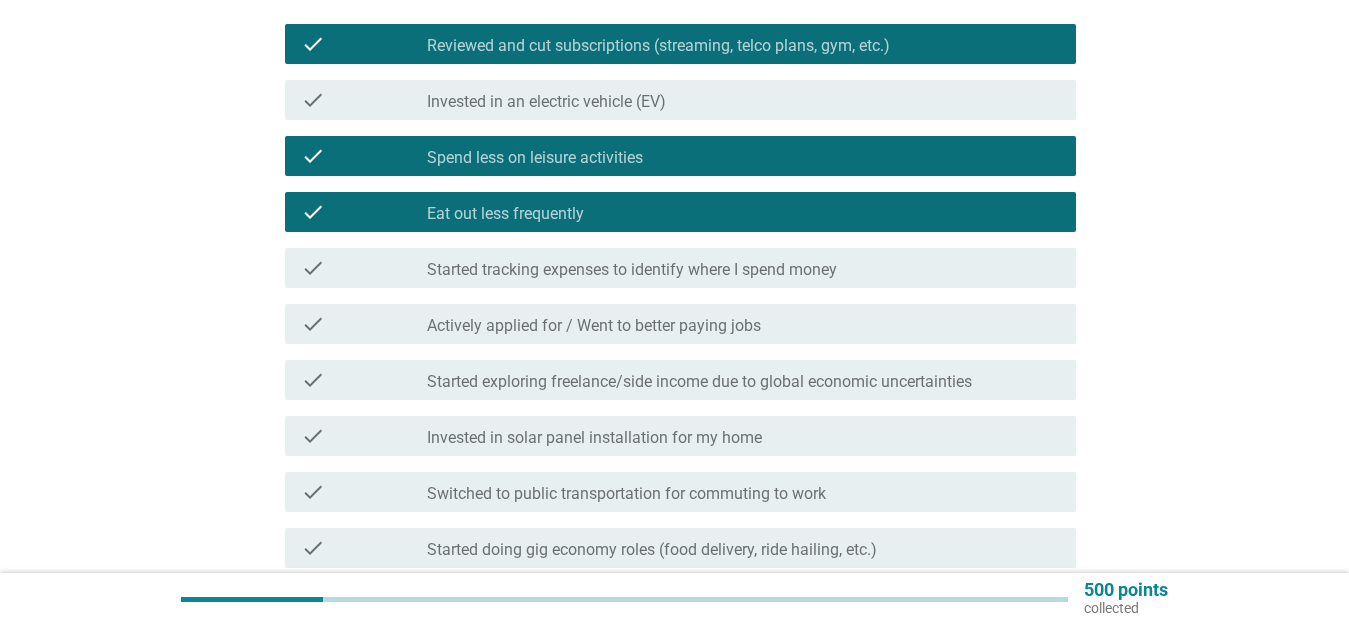 scroll, scrollTop: 300, scrollLeft: 0, axis: vertical 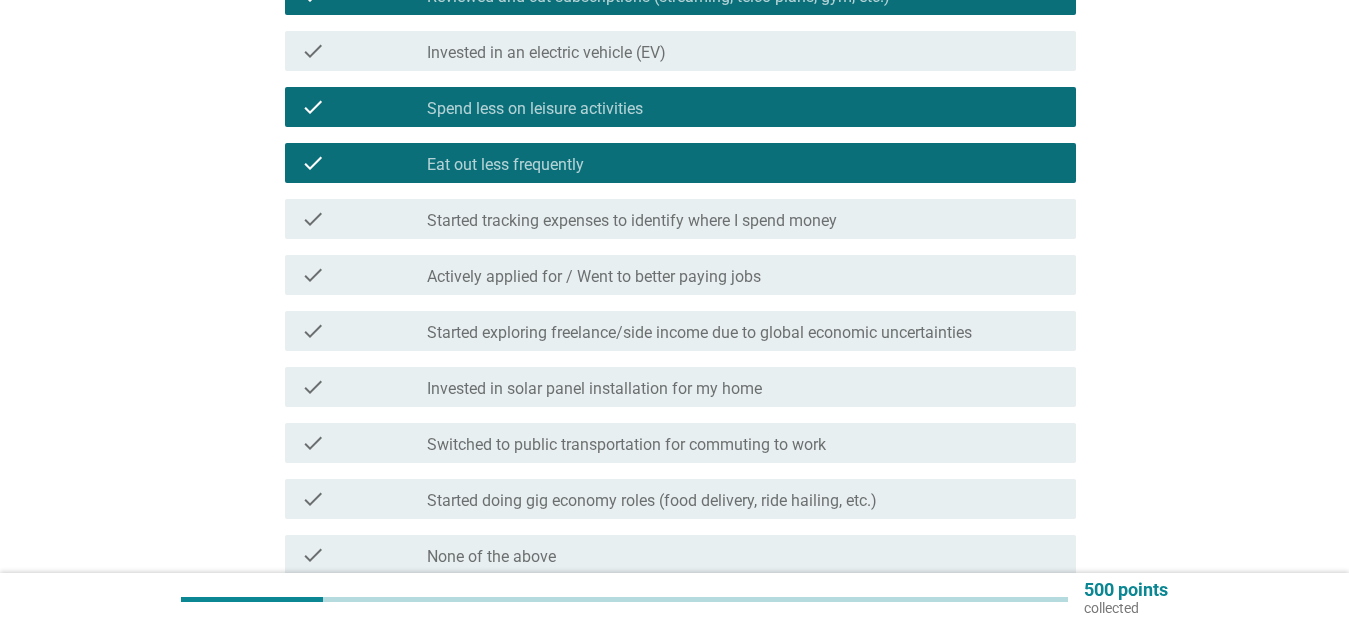 click on "Started tracking expenses to identify where I spend money" at bounding box center [632, 221] 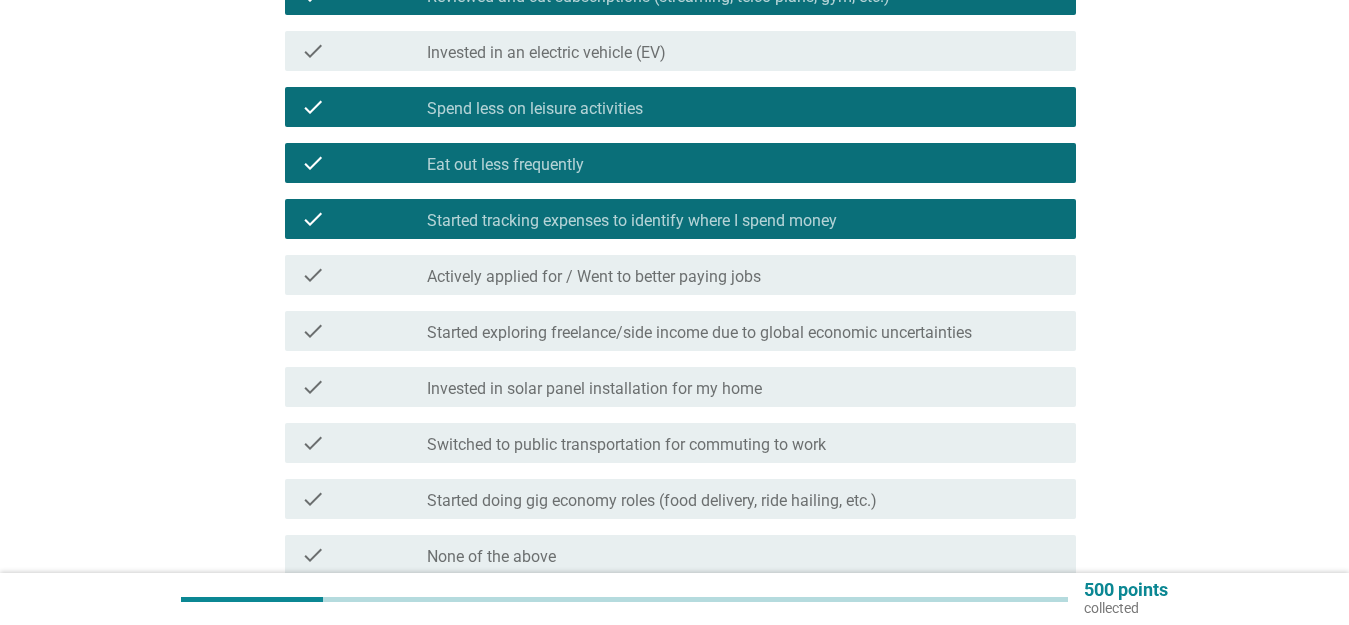 scroll, scrollTop: 400, scrollLeft: 0, axis: vertical 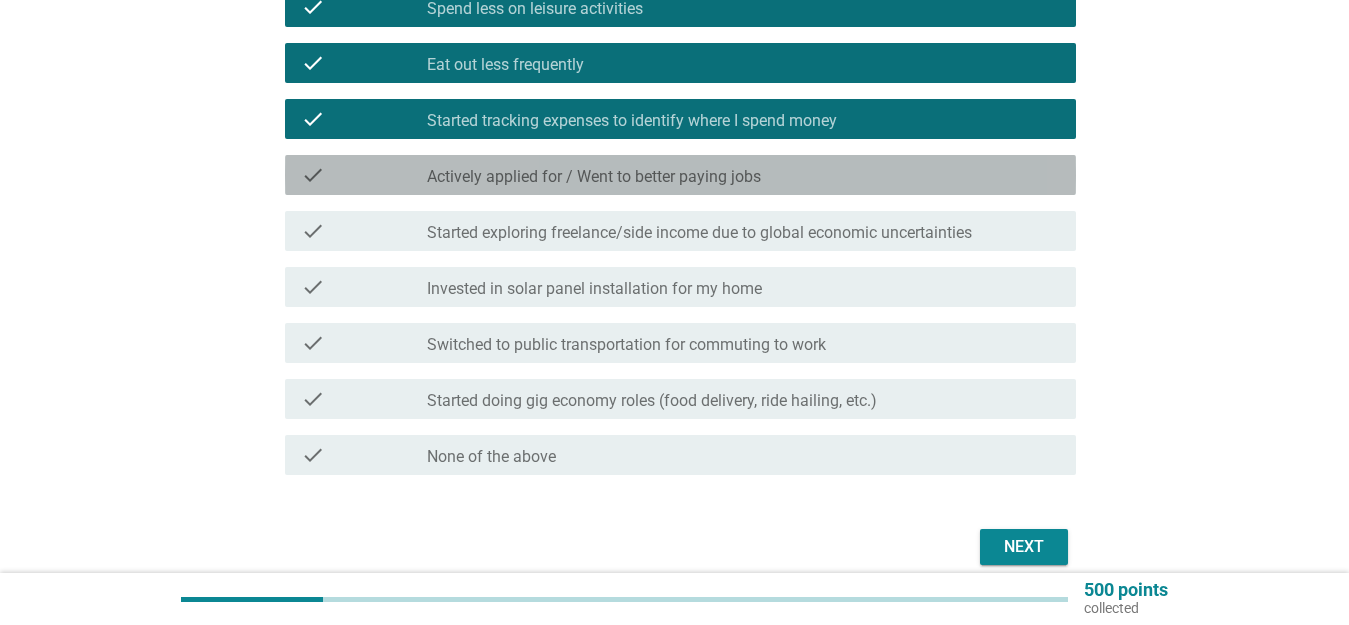 click on "Actively applied for / Went to better paying jobs" at bounding box center [594, 177] 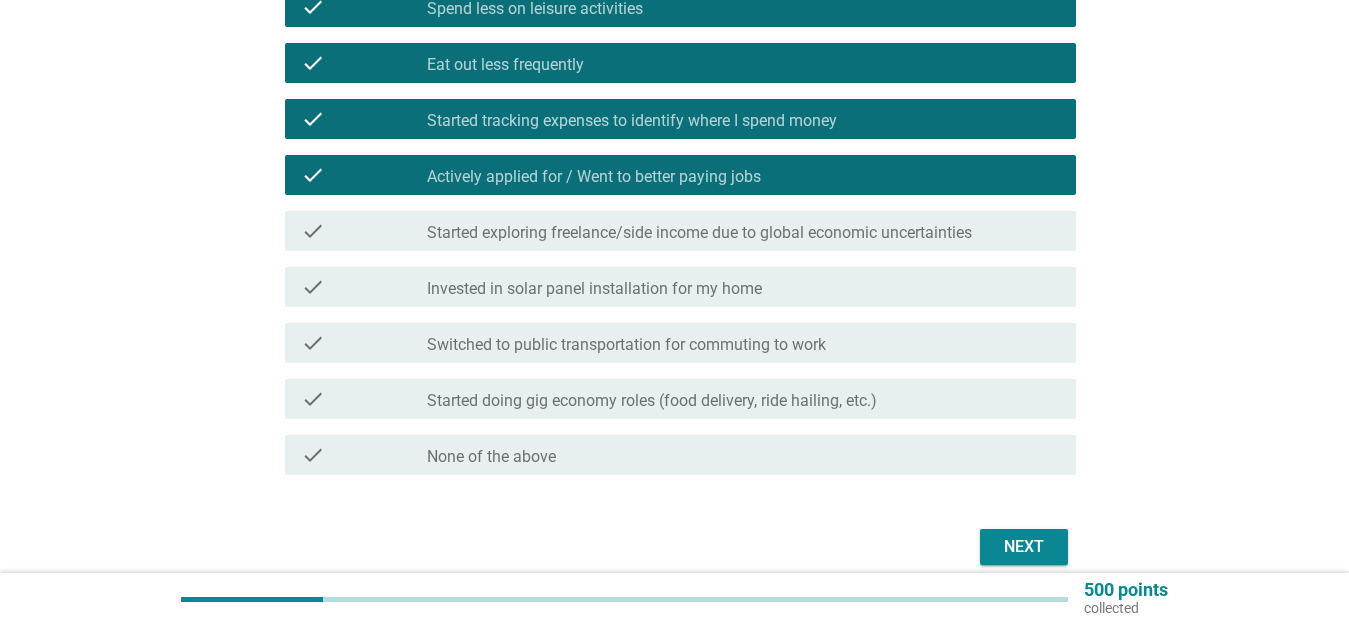 click on "check     check_box_outline_blank Started exploring freelance/side income due to global economic uncertainties" at bounding box center [680, 231] 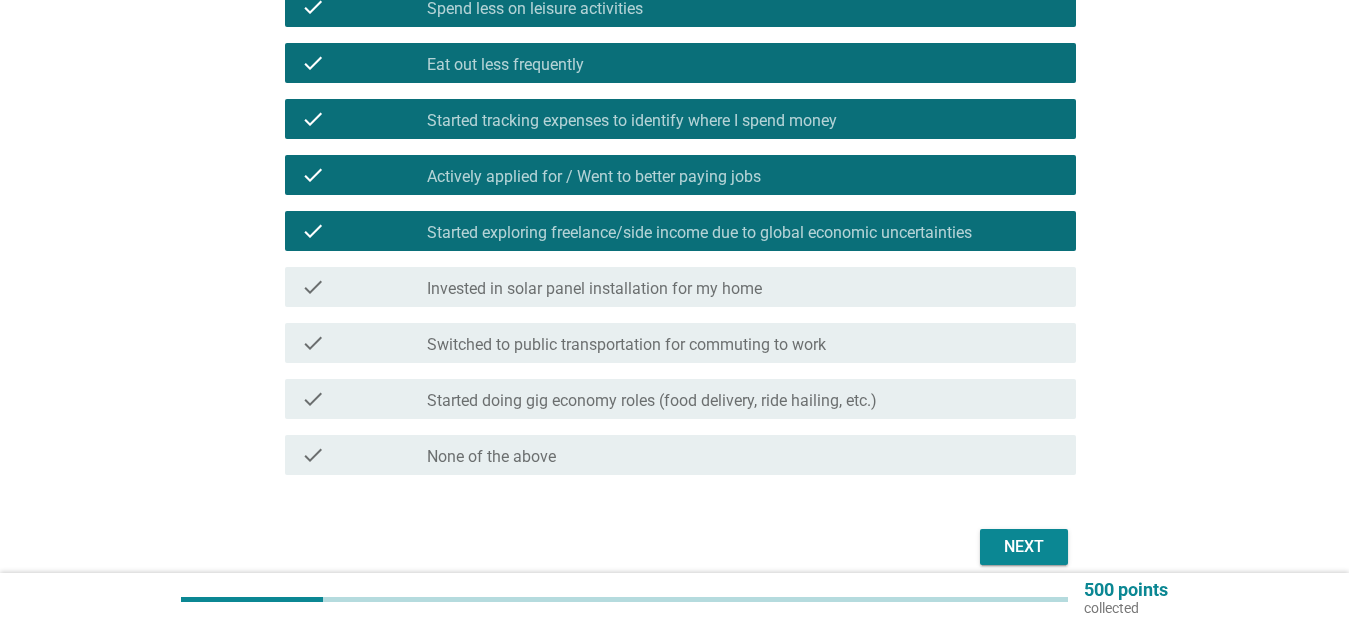 click on "Next" at bounding box center (1024, 547) 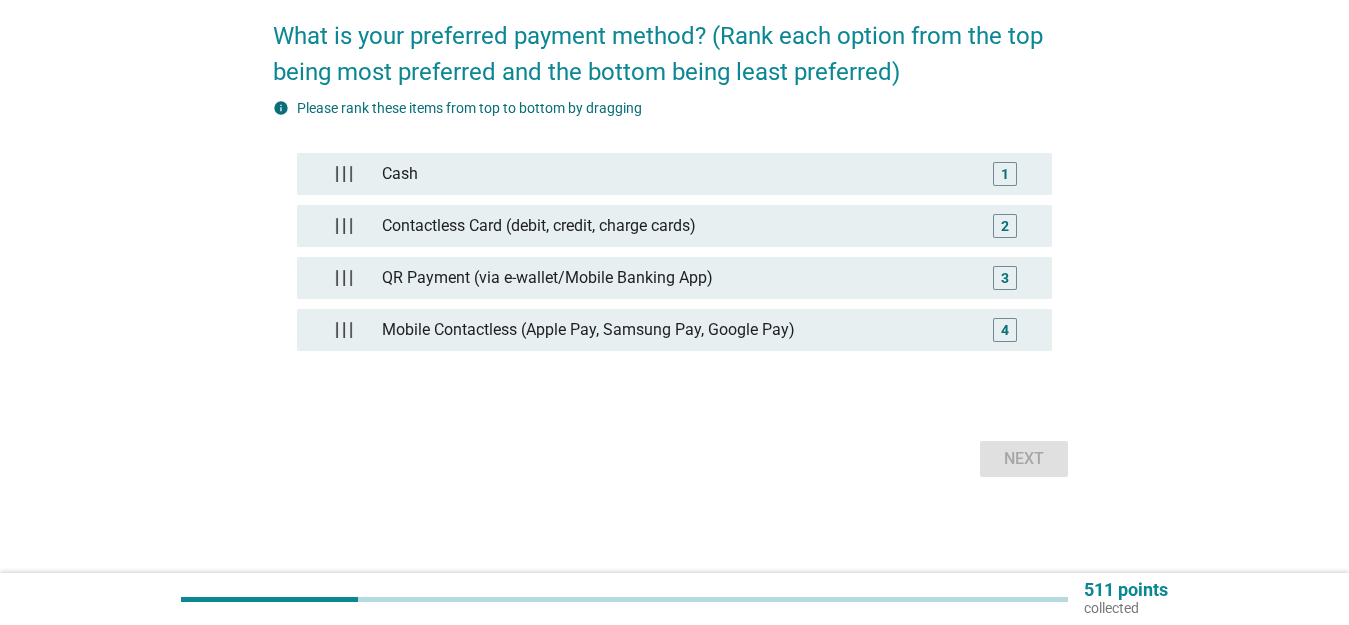 scroll, scrollTop: 0, scrollLeft: 0, axis: both 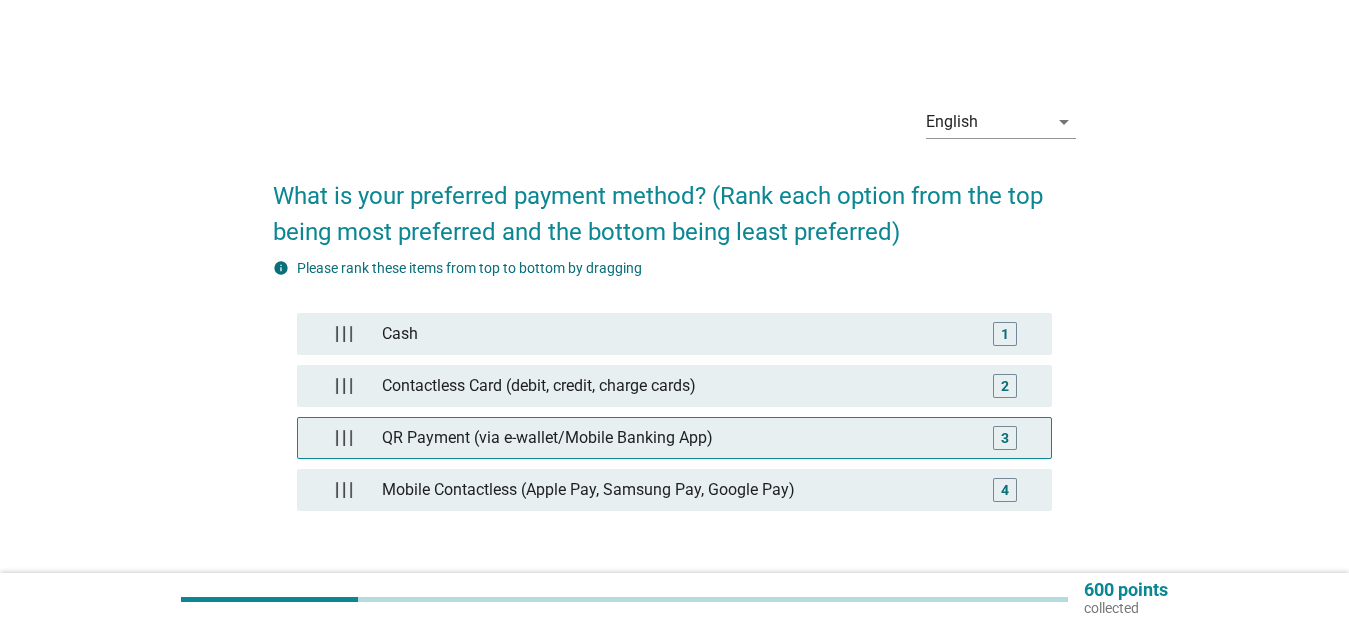 click on "QR Payment (via e-wallet/Mobile Banking App)" at bounding box center (674, 438) 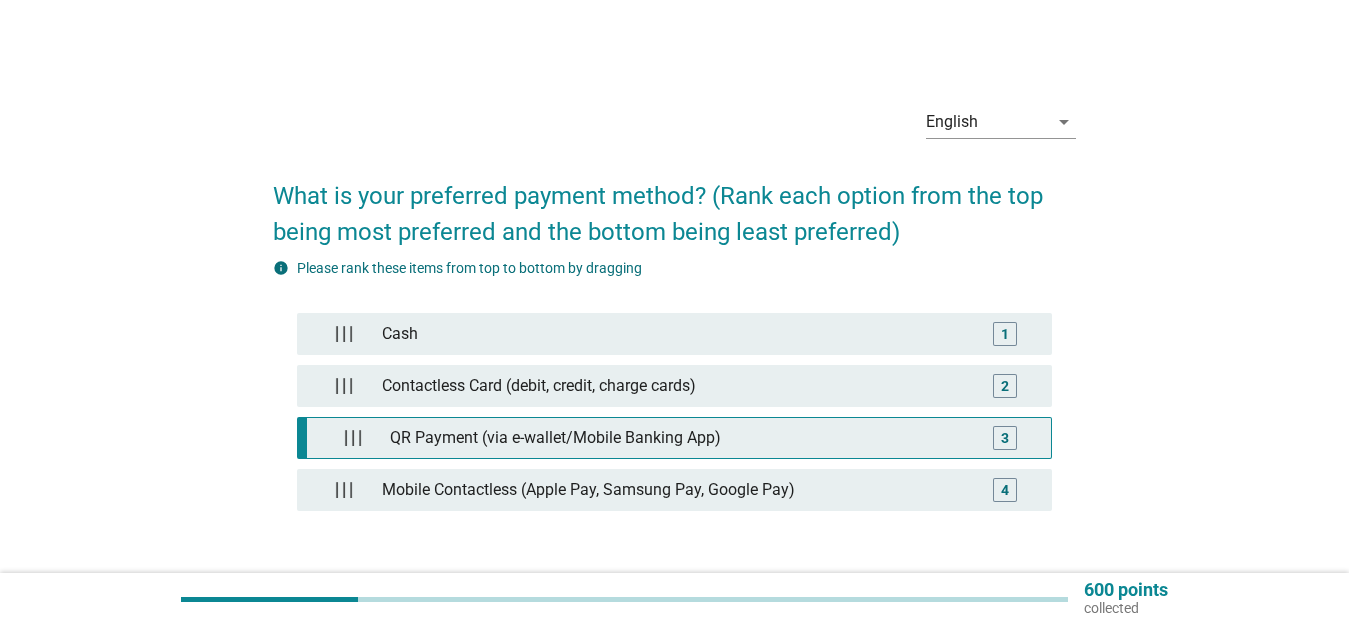 click on "3" at bounding box center (1005, 438) 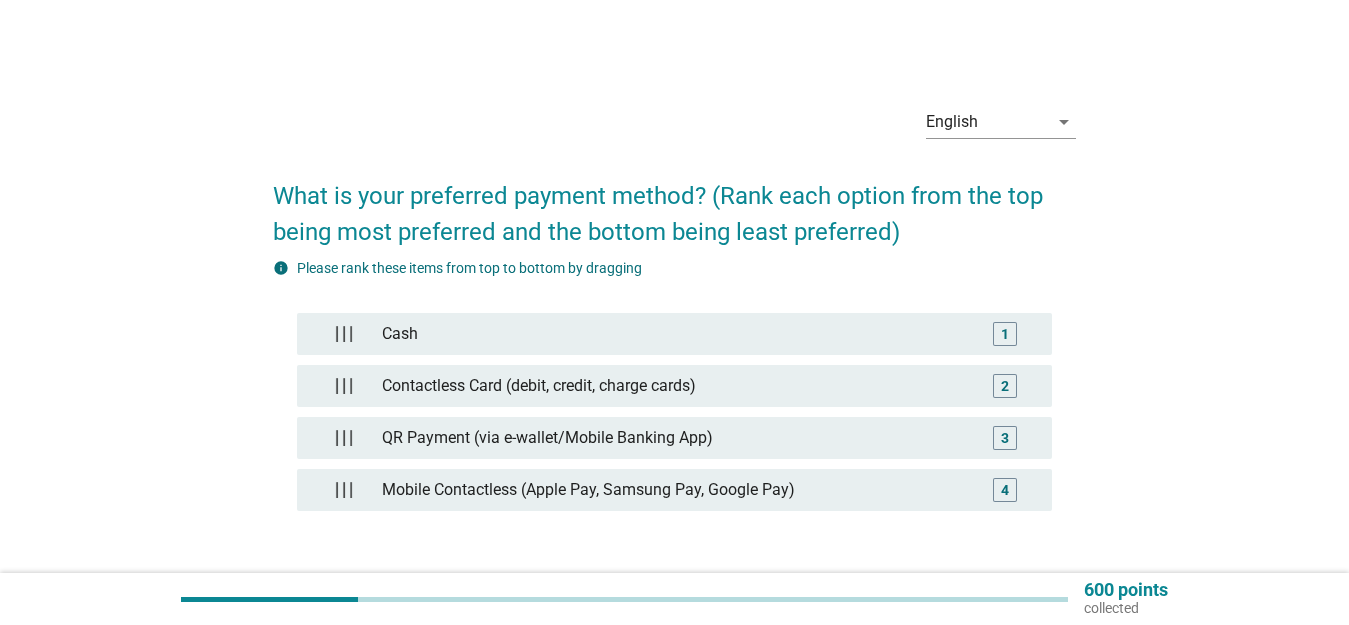 scroll, scrollTop: 100, scrollLeft: 0, axis: vertical 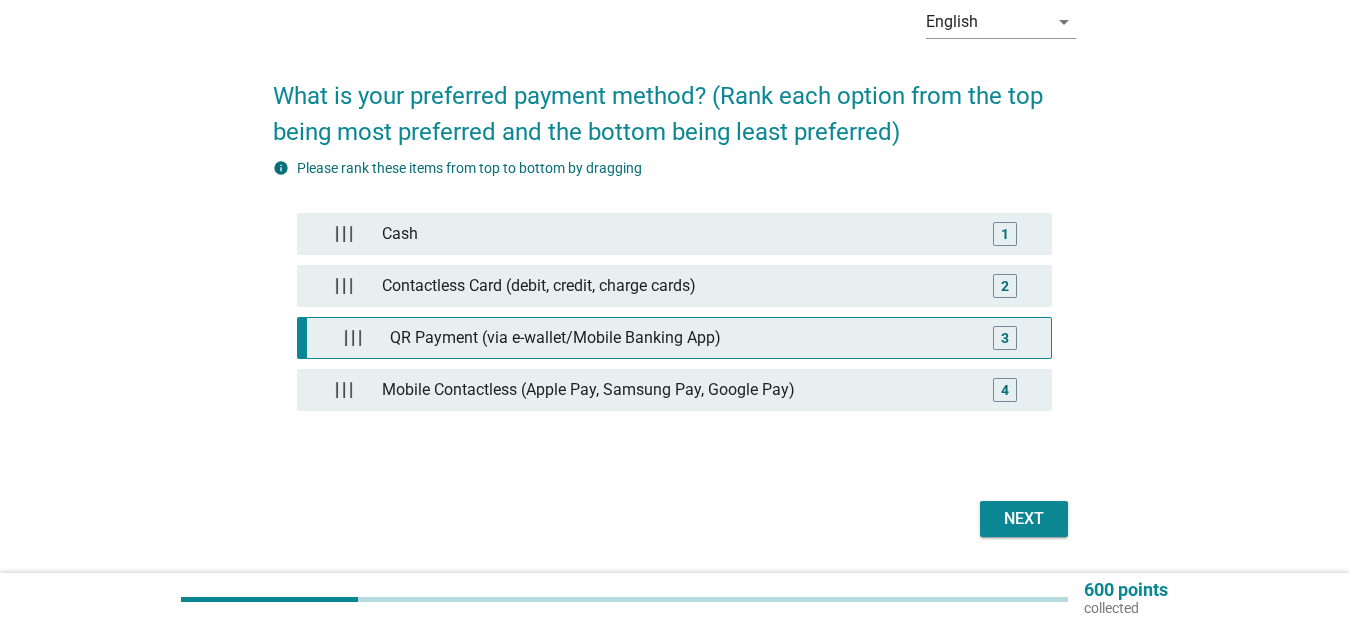 click on "3" at bounding box center [1005, 338] 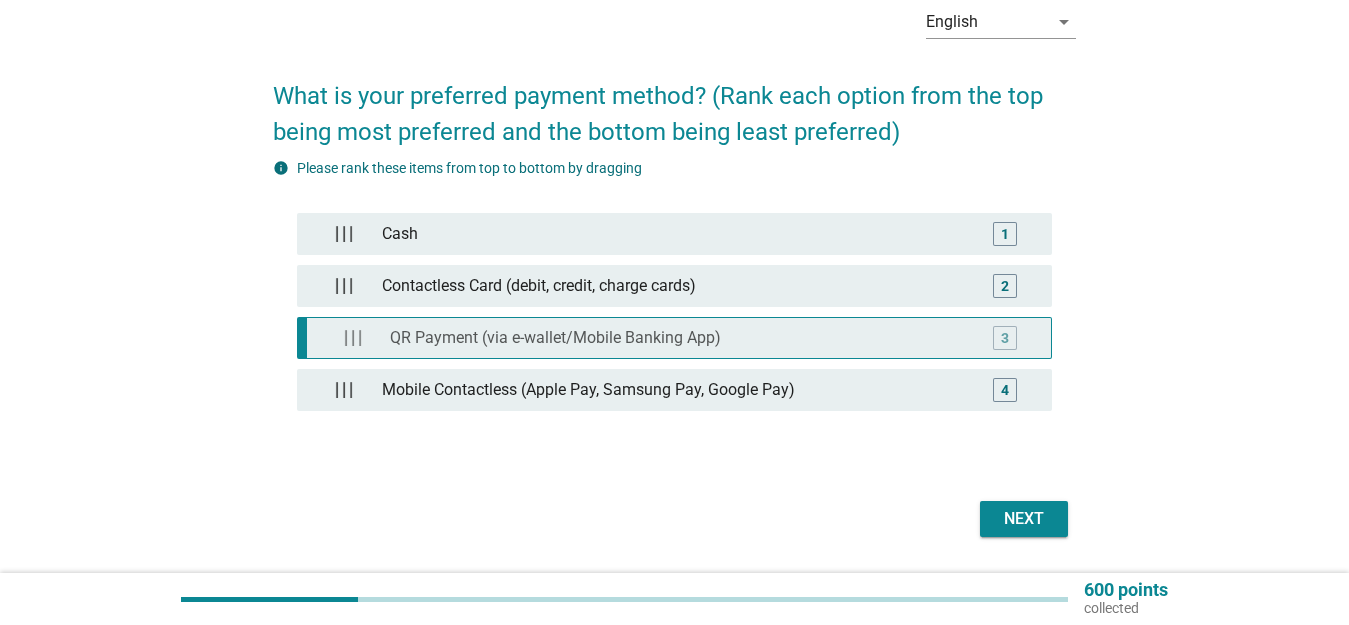 type 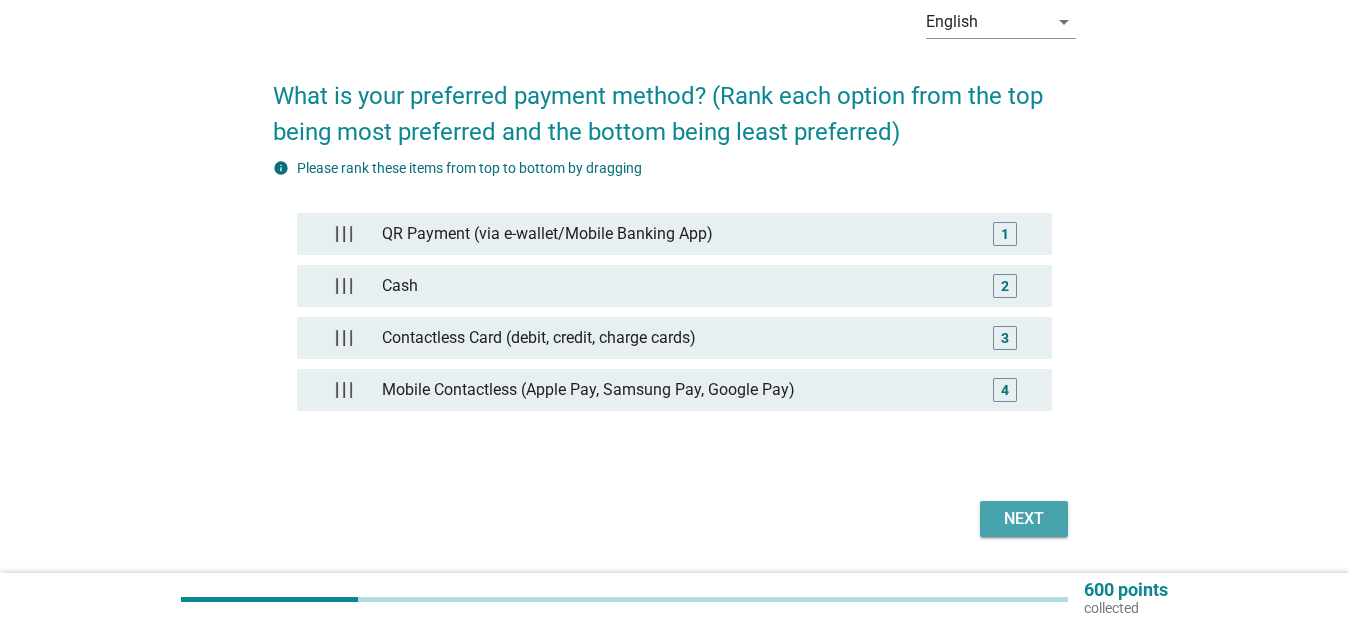 click on "Next" at bounding box center (1024, 519) 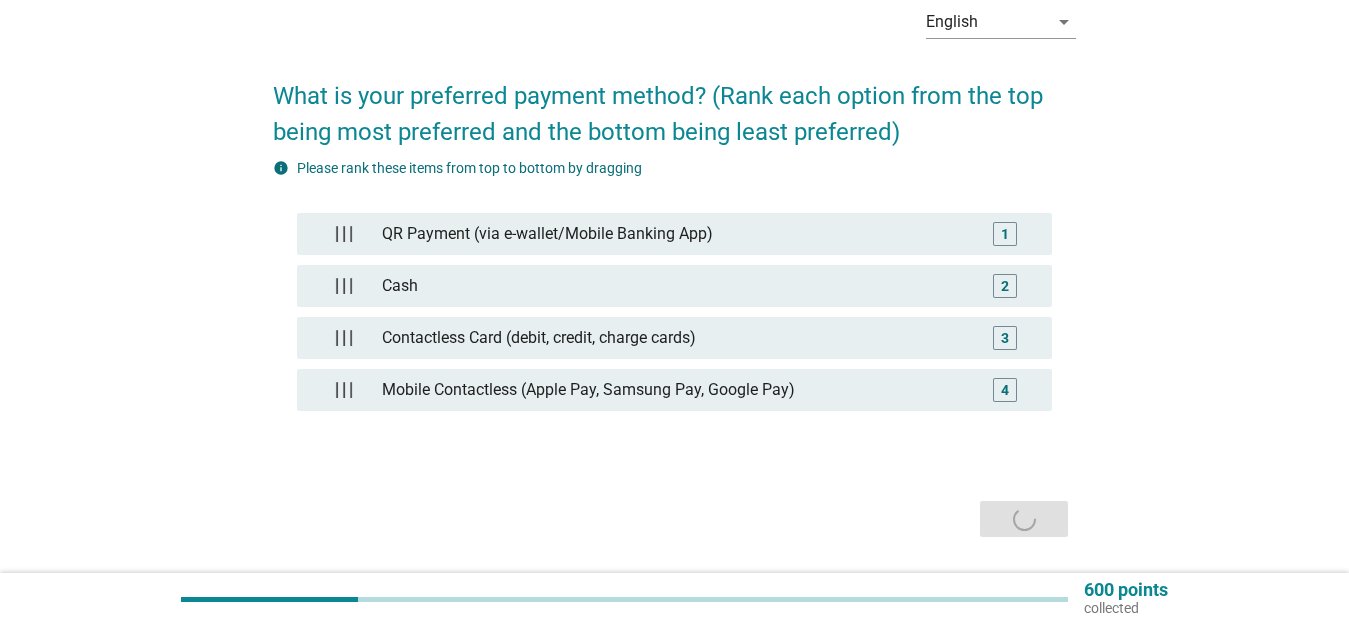 scroll, scrollTop: 0, scrollLeft: 0, axis: both 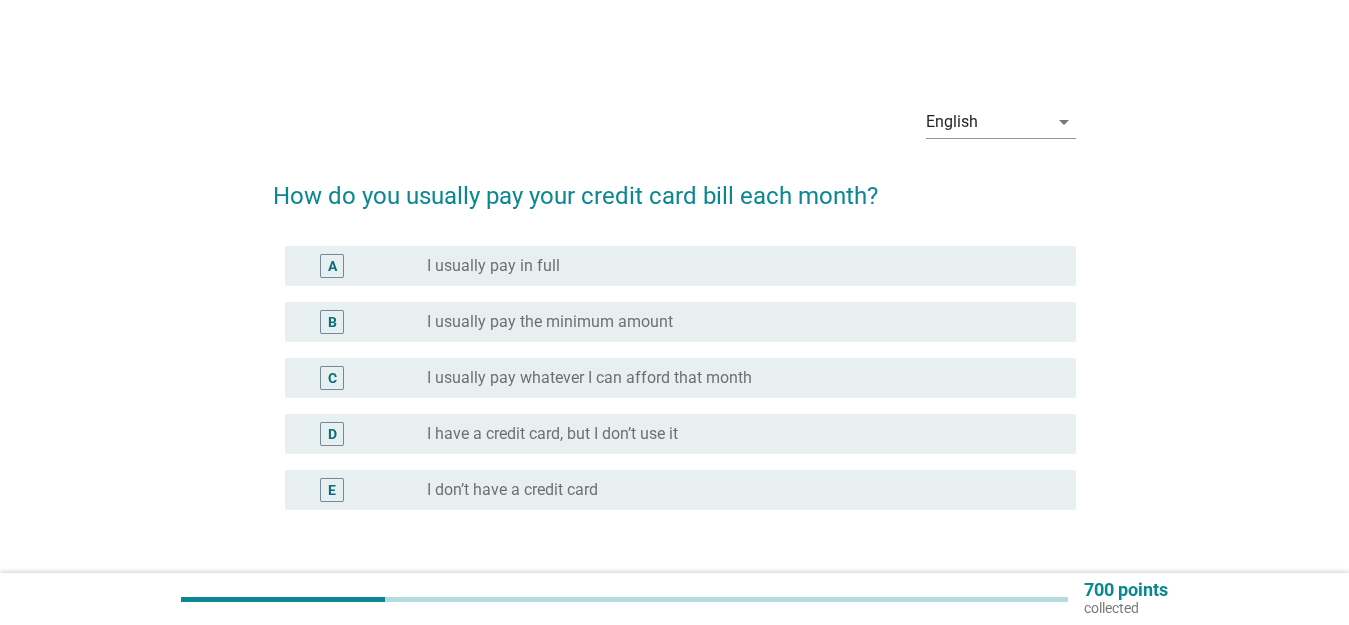 click on "radio_button_unchecked I don’t have a credit card" at bounding box center [735, 490] 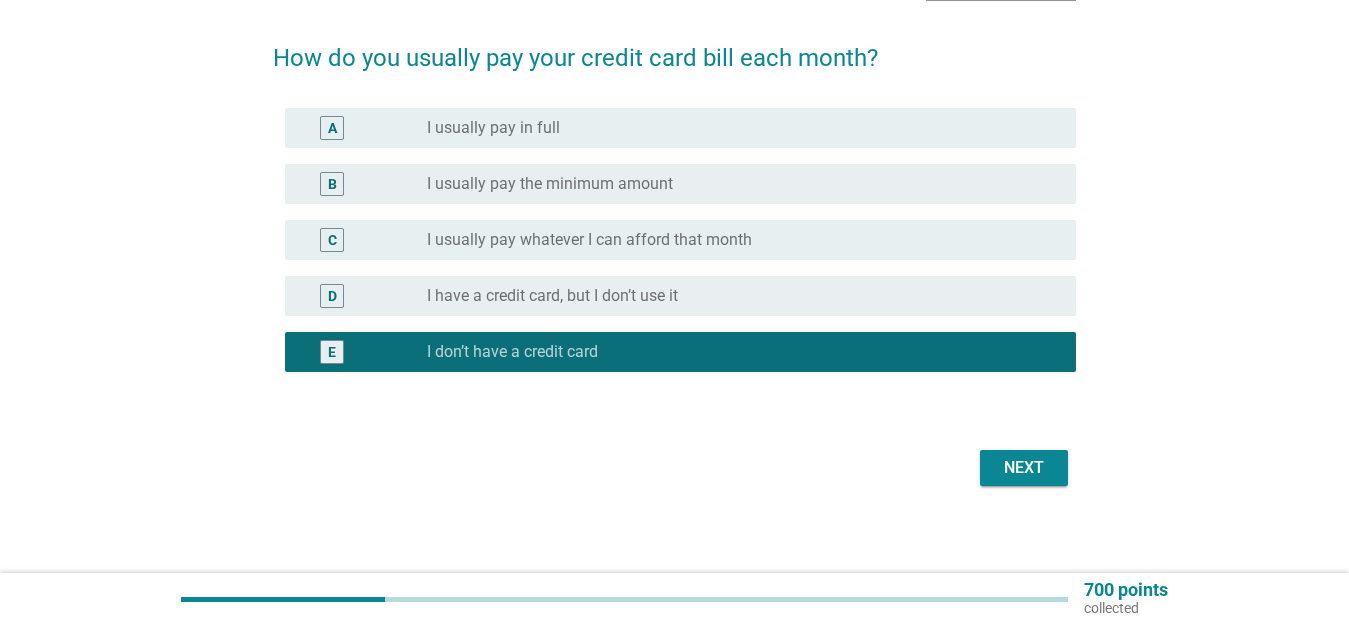 scroll, scrollTop: 147, scrollLeft: 0, axis: vertical 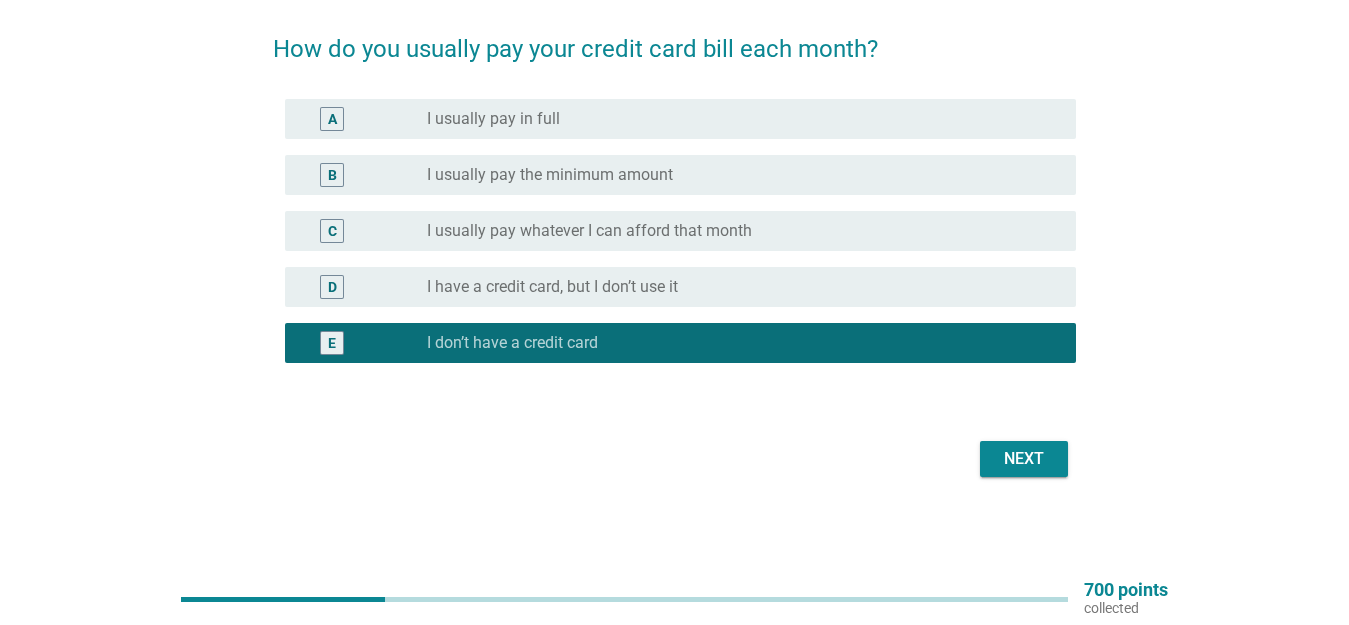 click on "Next" at bounding box center [1024, 459] 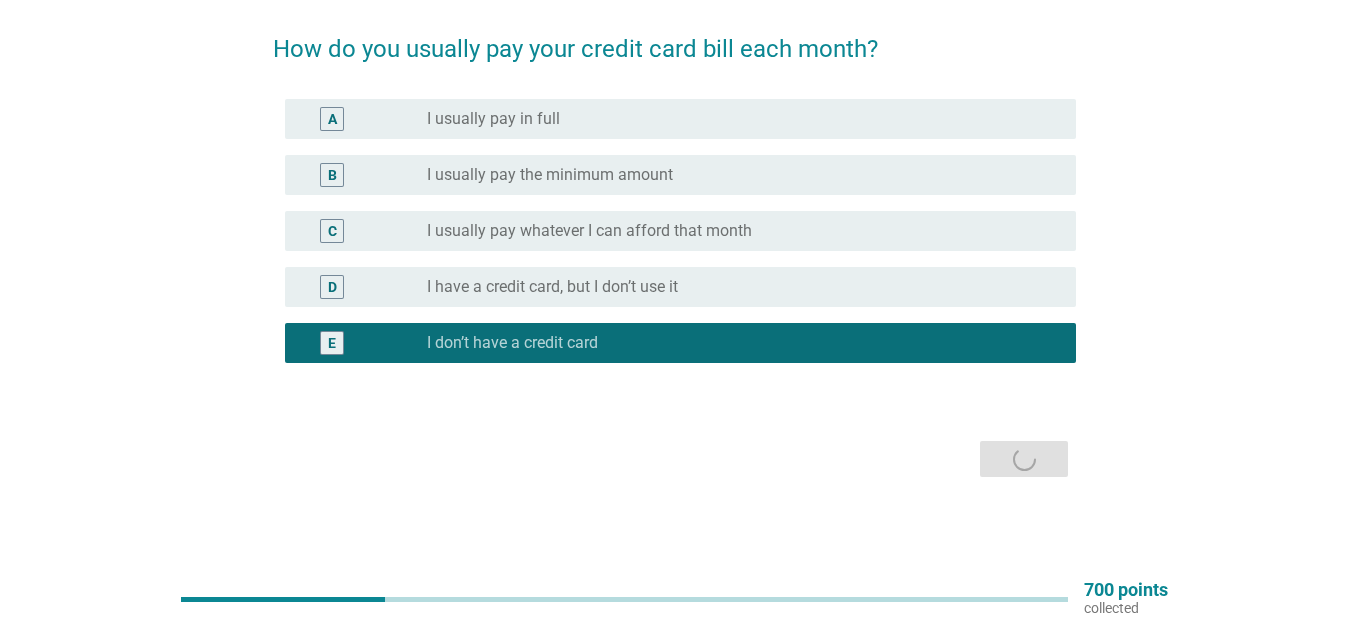 scroll, scrollTop: 0, scrollLeft: 0, axis: both 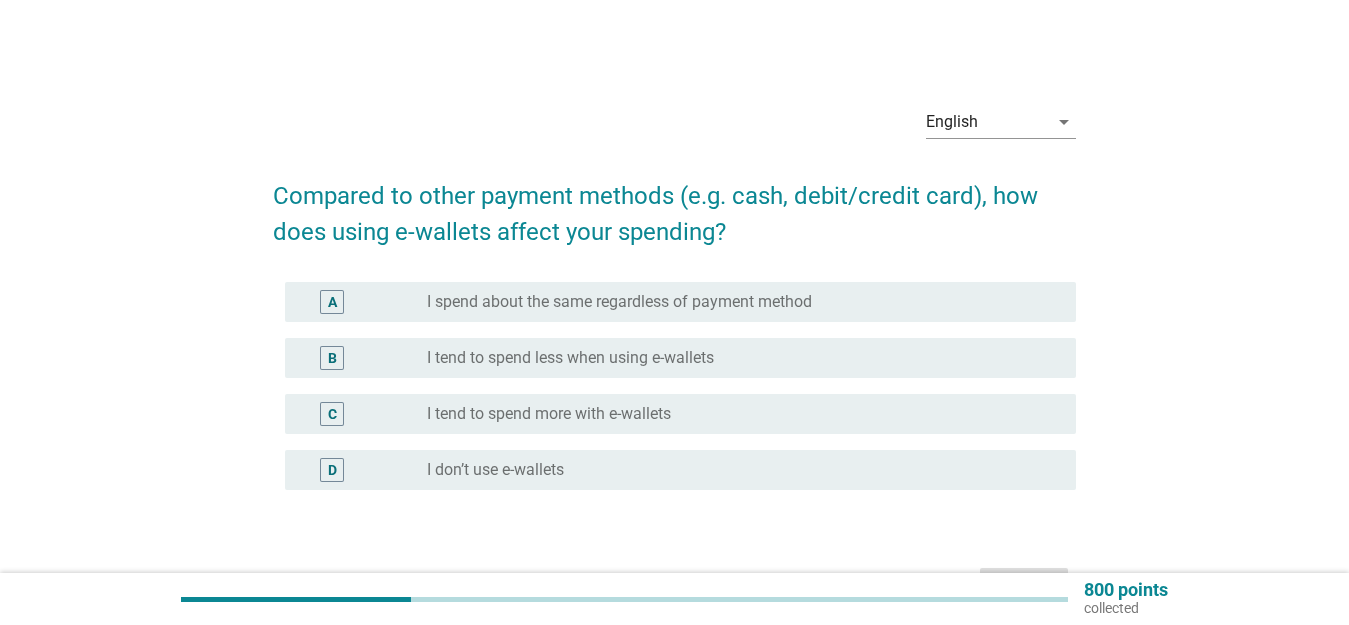 click on "radio_button_unchecked I tend to spend less when using e-wallets" at bounding box center [735, 358] 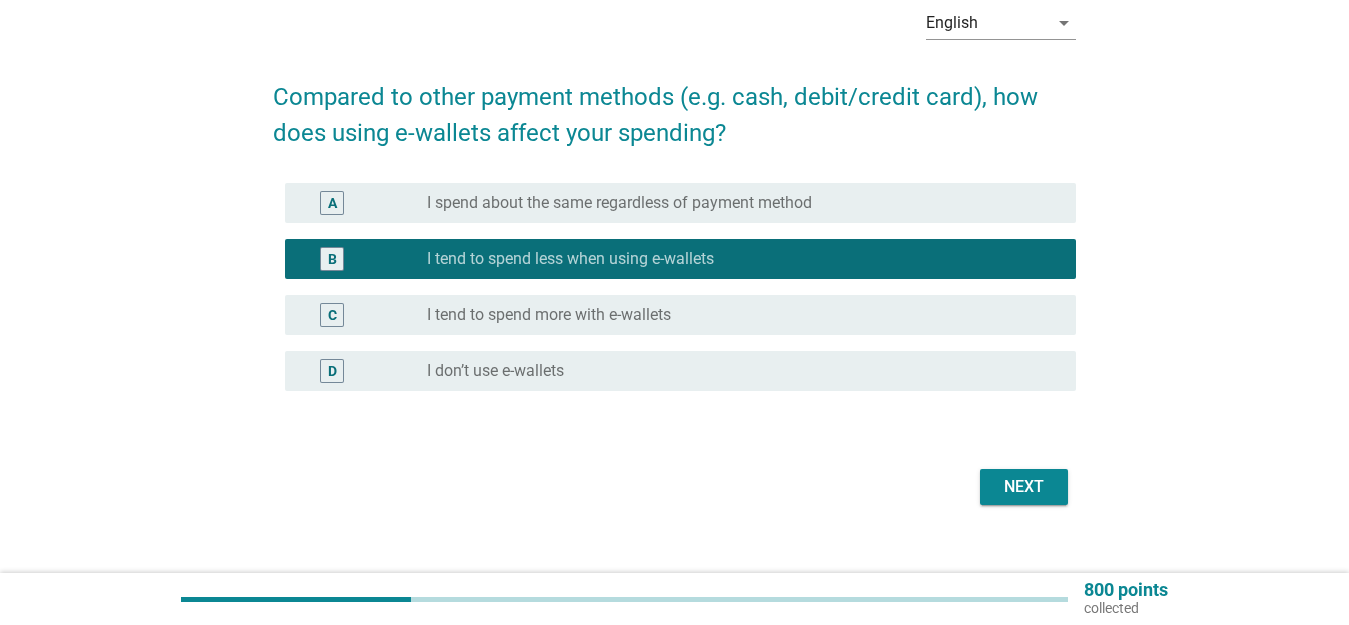 scroll, scrollTop: 127, scrollLeft: 0, axis: vertical 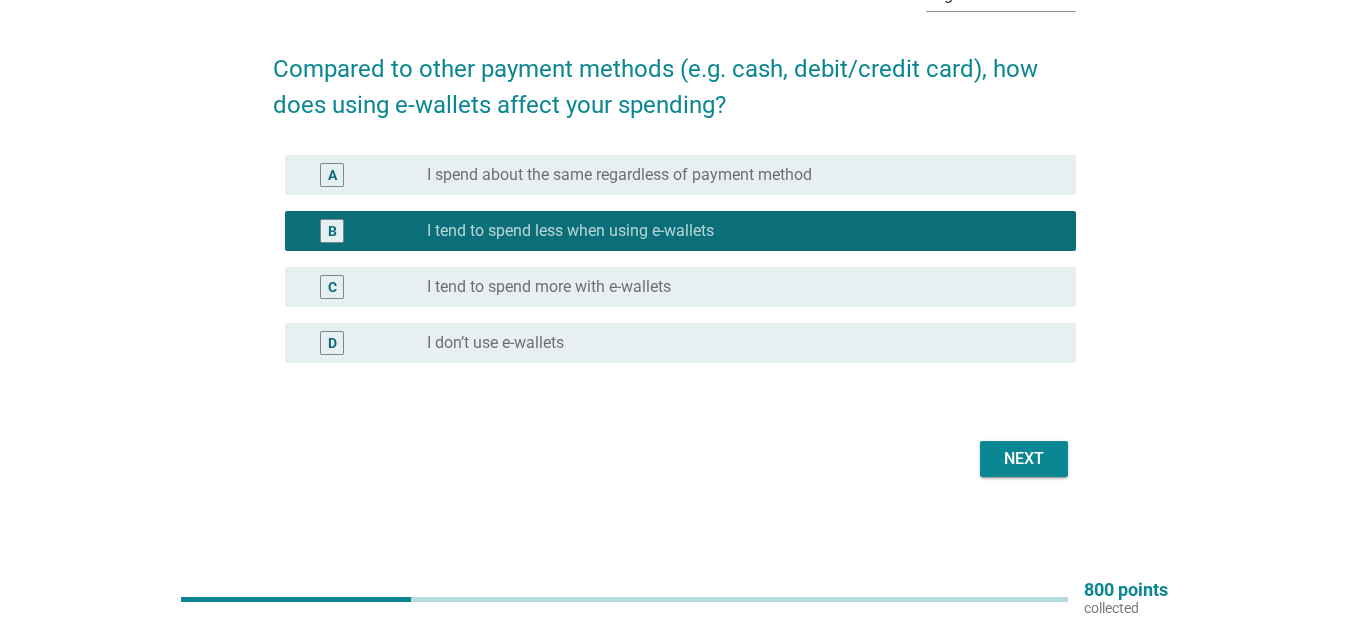 click on "Next" at bounding box center (1024, 459) 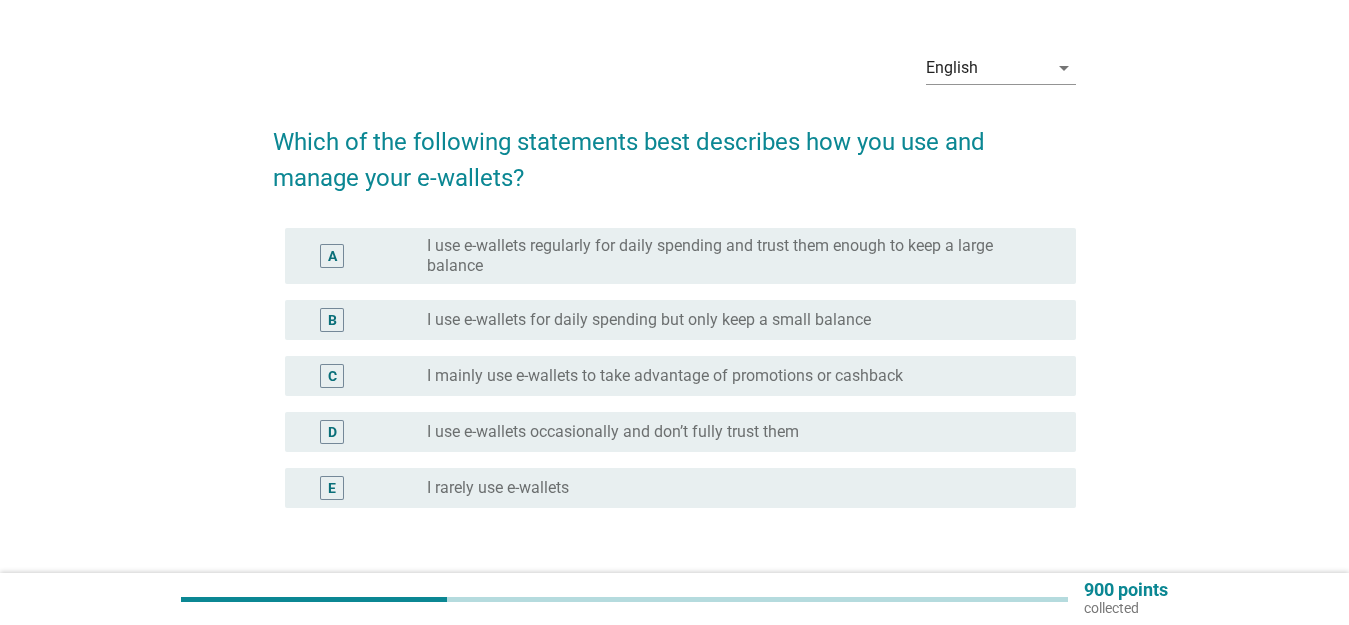 scroll, scrollTop: 100, scrollLeft: 0, axis: vertical 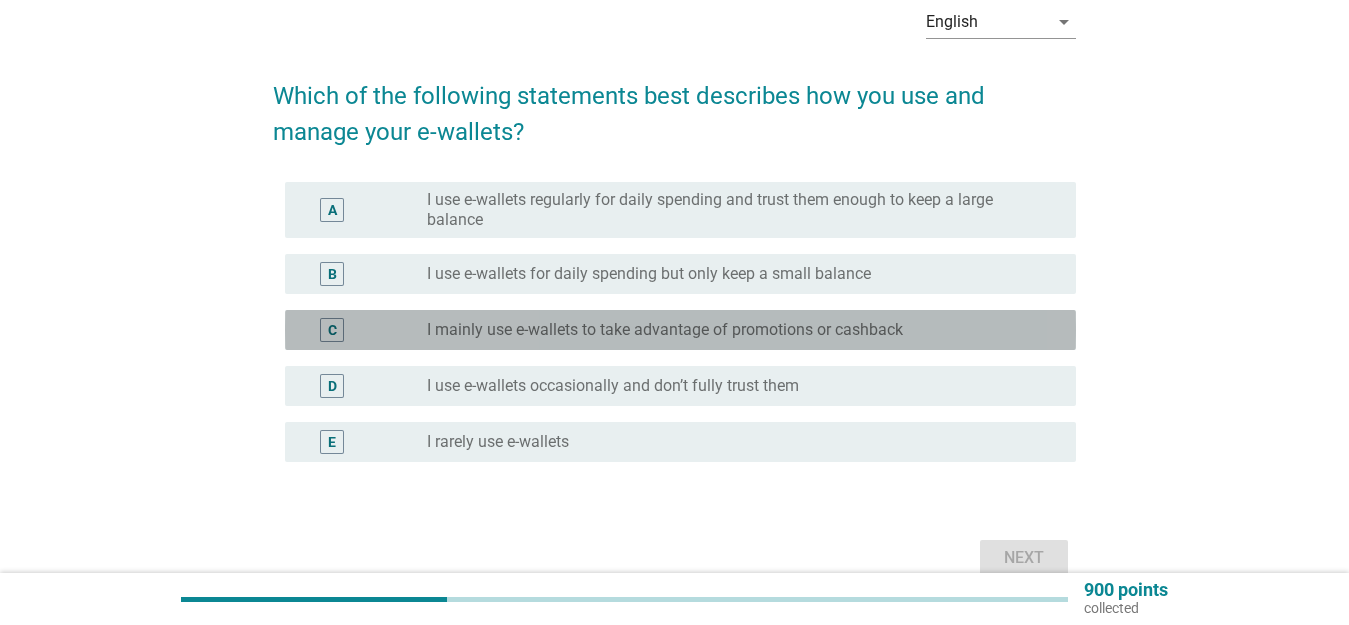 click on "radio_button_unchecked I mainly use e-wallets to take advantage of promotions or cashback" at bounding box center (735, 330) 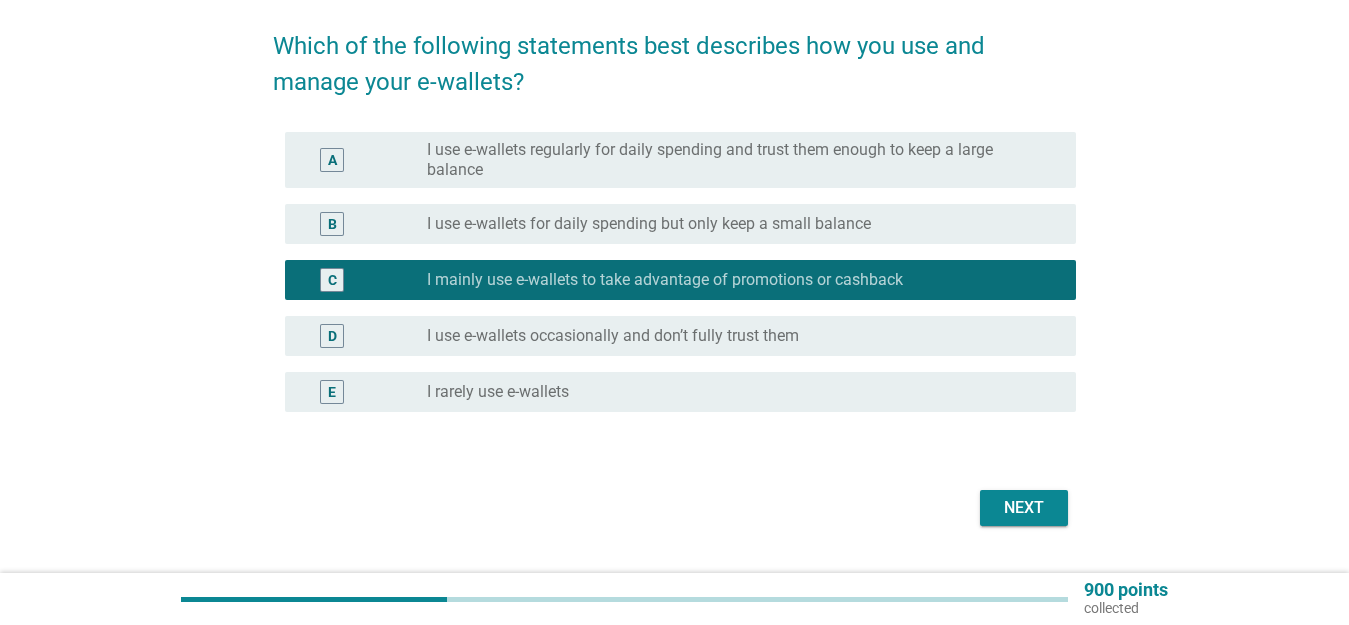 scroll, scrollTop: 199, scrollLeft: 0, axis: vertical 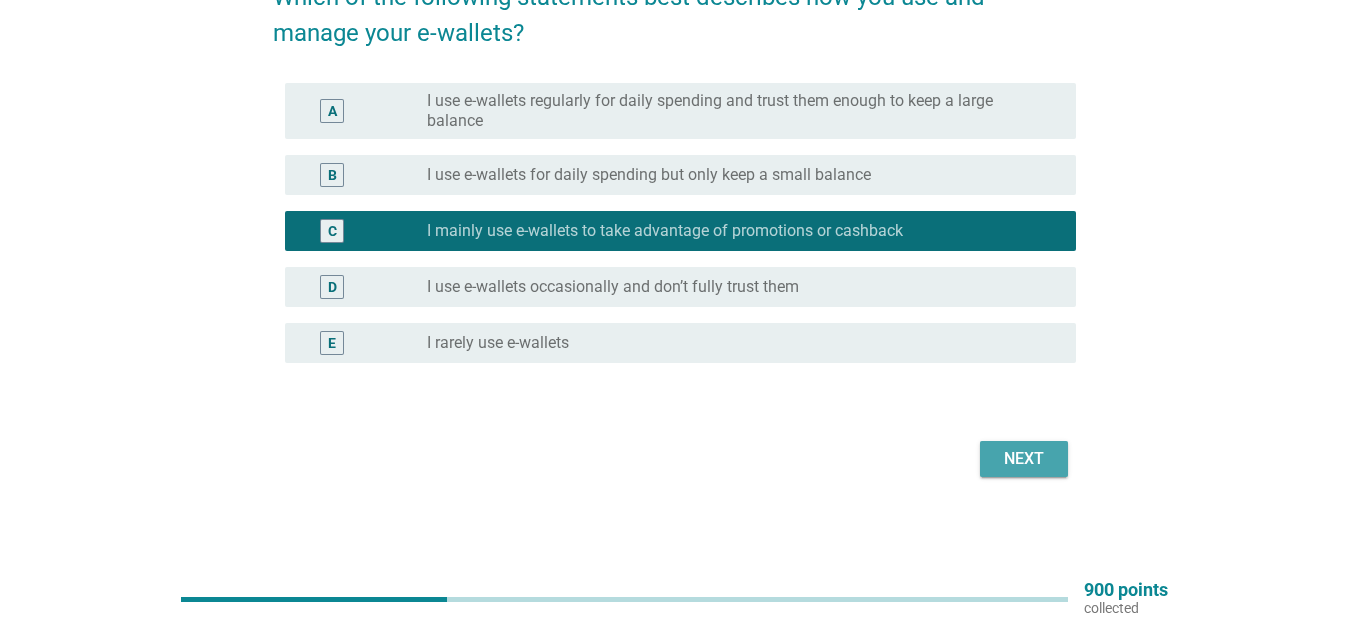 click on "Next" at bounding box center (1024, 459) 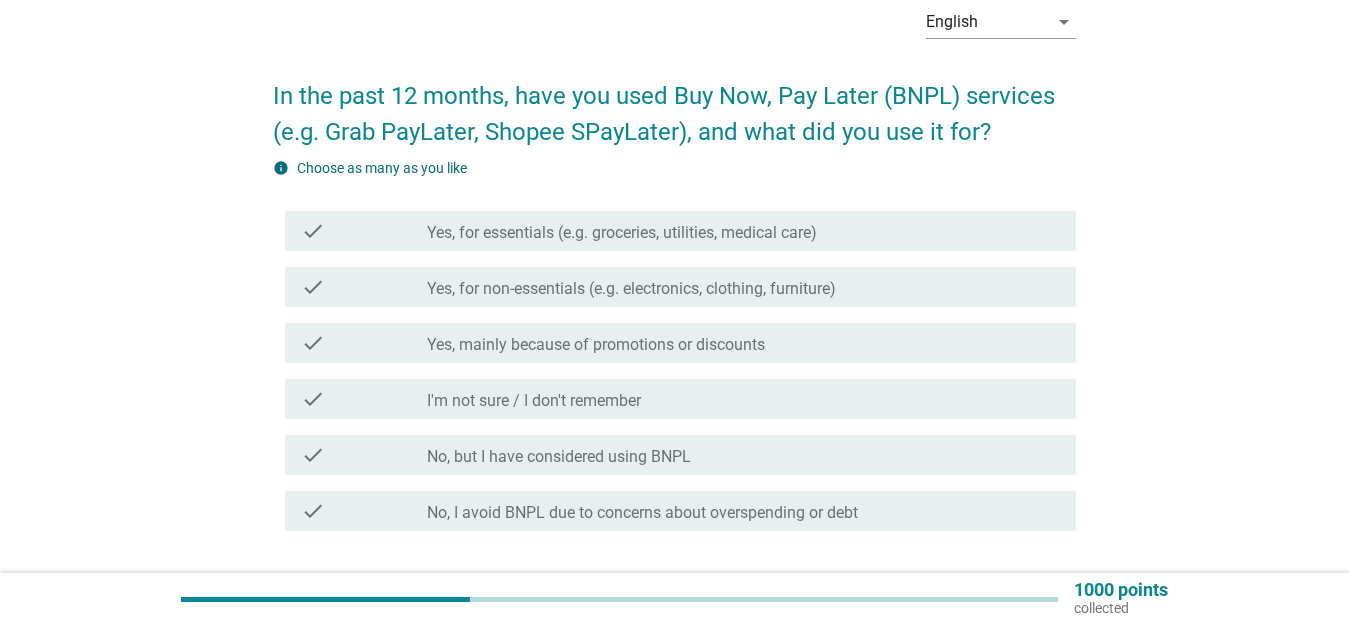 scroll, scrollTop: 200, scrollLeft: 0, axis: vertical 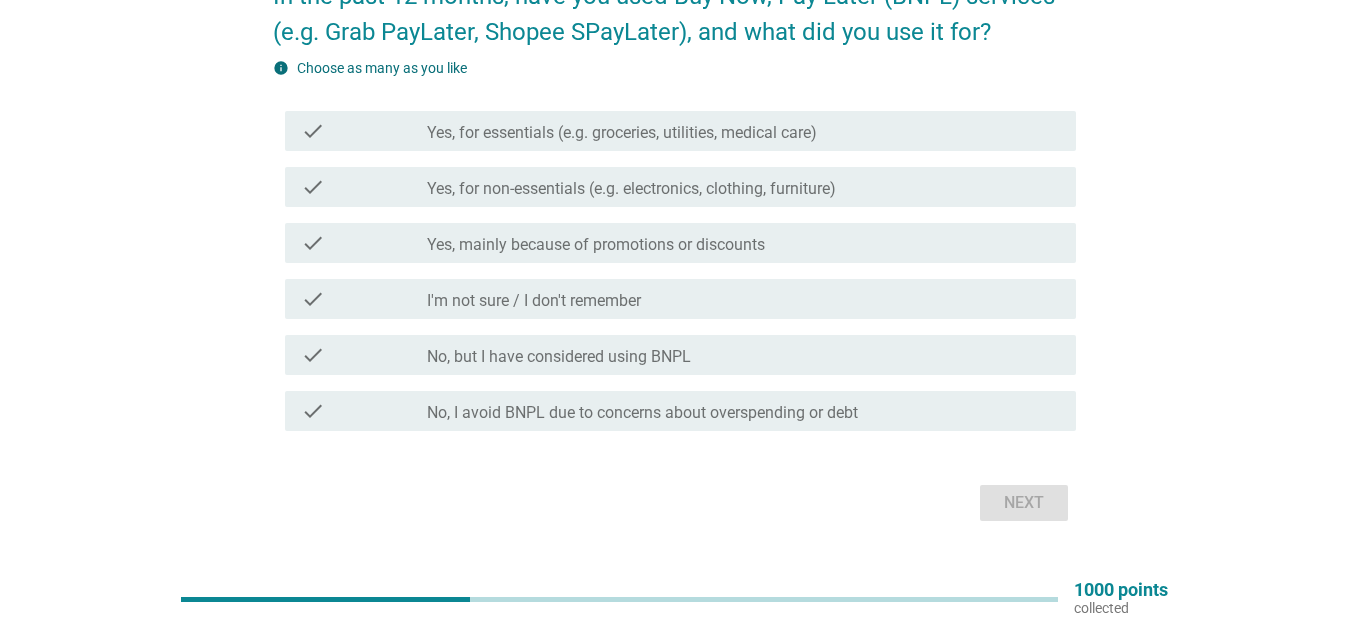 click on "No, I avoid BNPL due to concerns about overspending or debt" at bounding box center [642, 413] 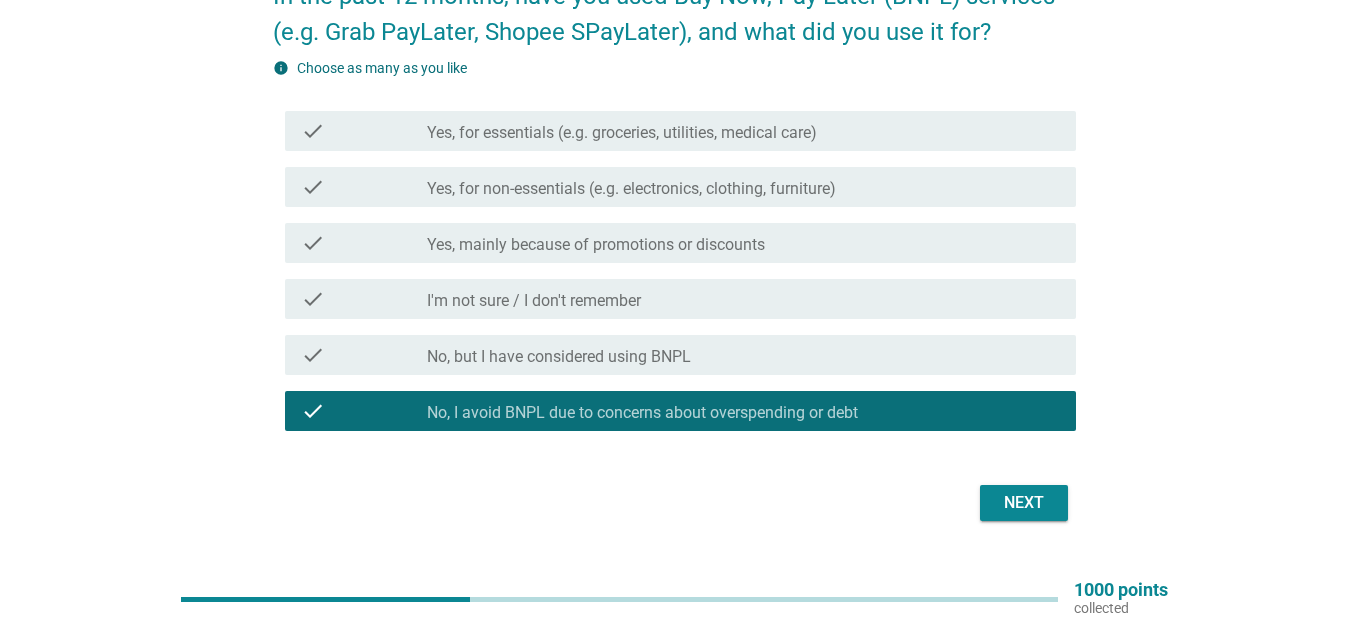 click on "Next" at bounding box center [1024, 503] 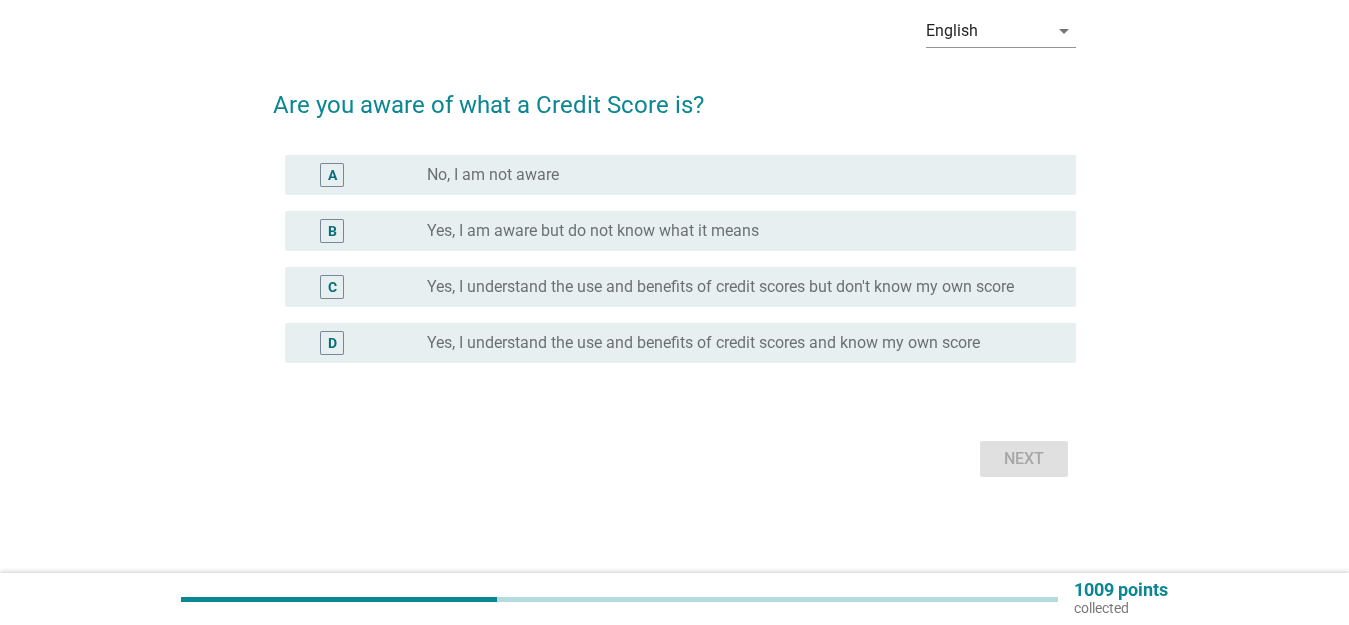 scroll, scrollTop: 0, scrollLeft: 0, axis: both 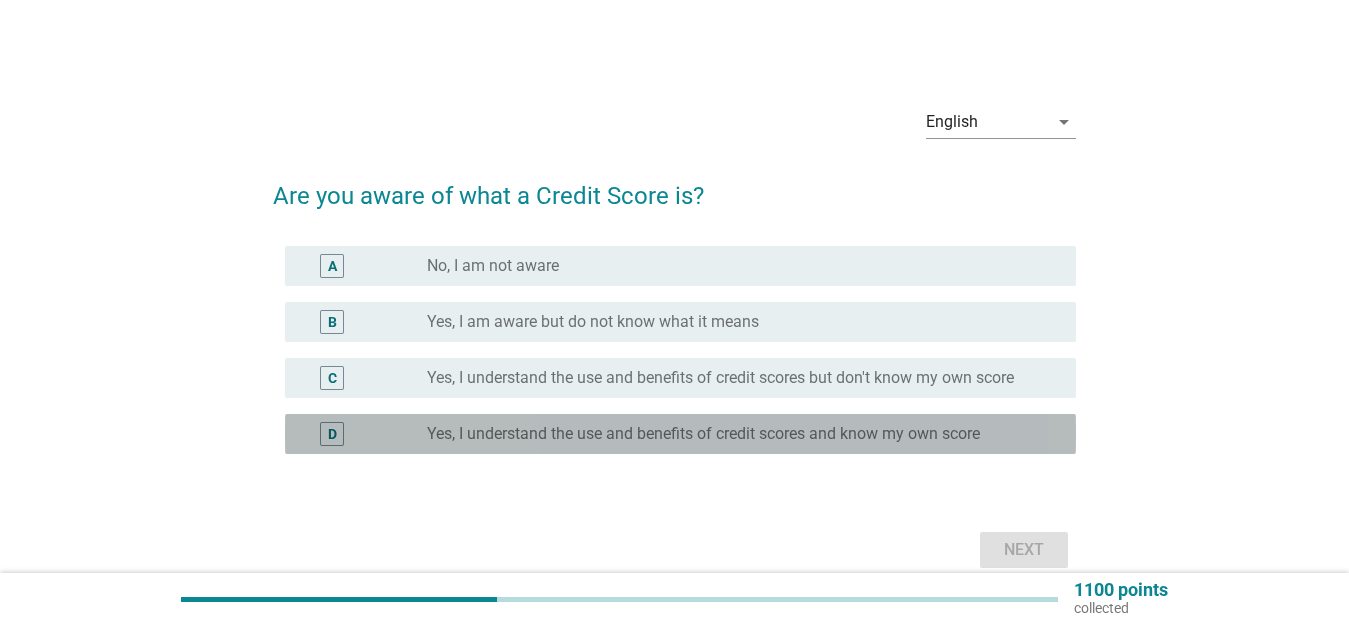 click on "D     radio_button_unchecked Yes, I understand the use and benefits of credit scores and know my own score" at bounding box center (680, 434) 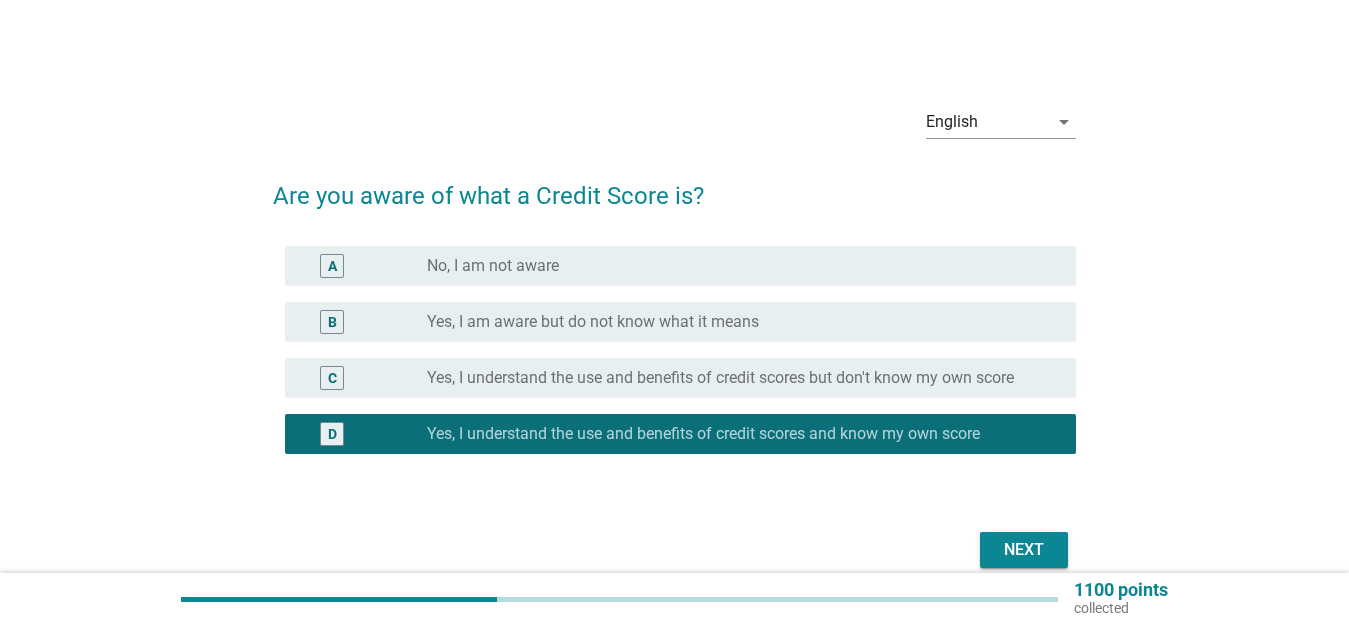 click on "Next" at bounding box center (1024, 550) 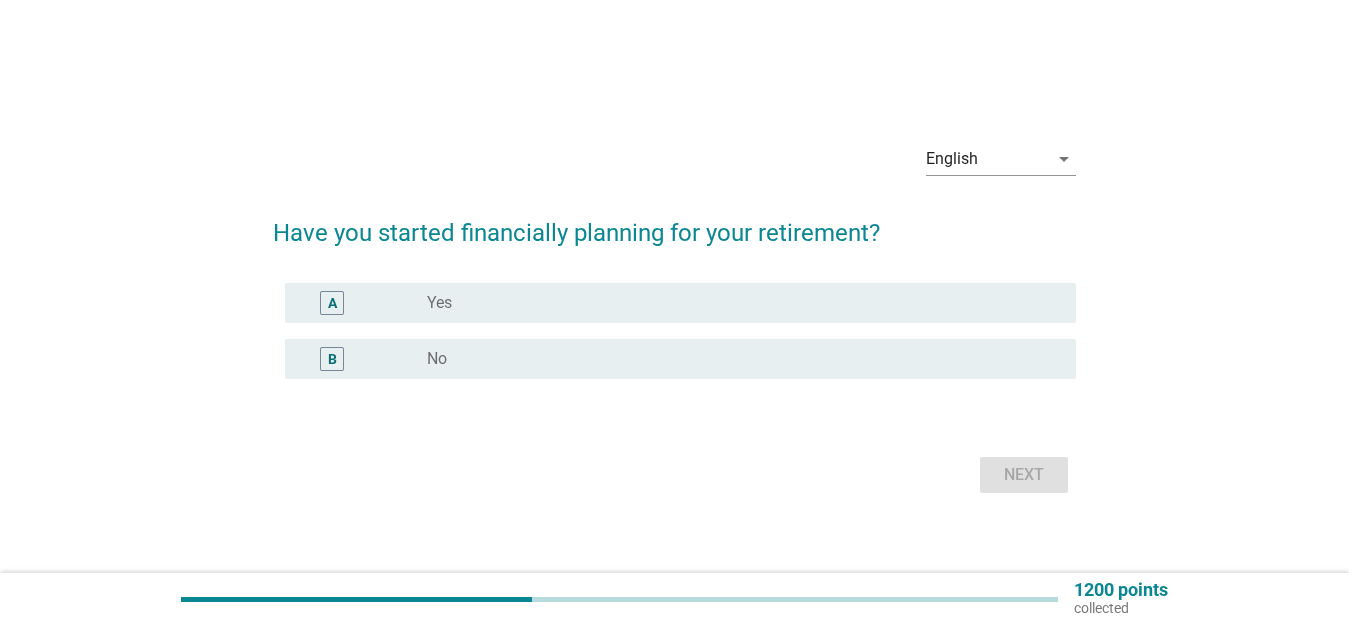 click on "radio_button_unchecked Yes" at bounding box center [735, 303] 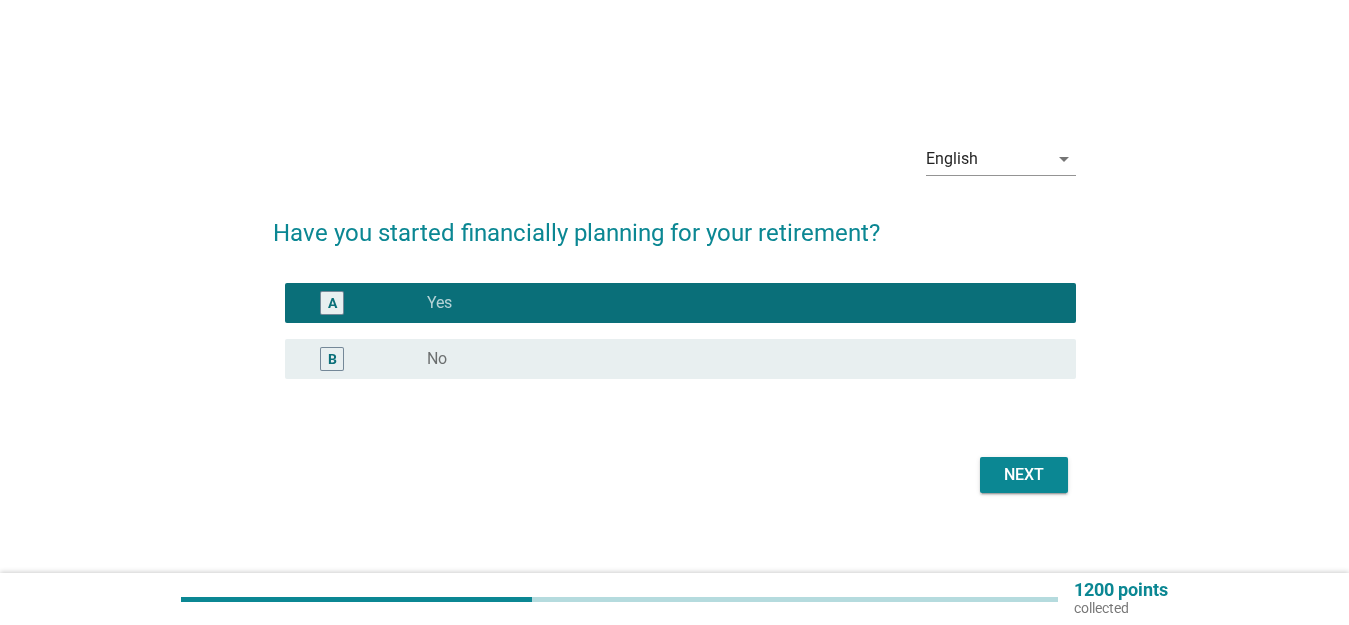 click on "Next" at bounding box center (1024, 475) 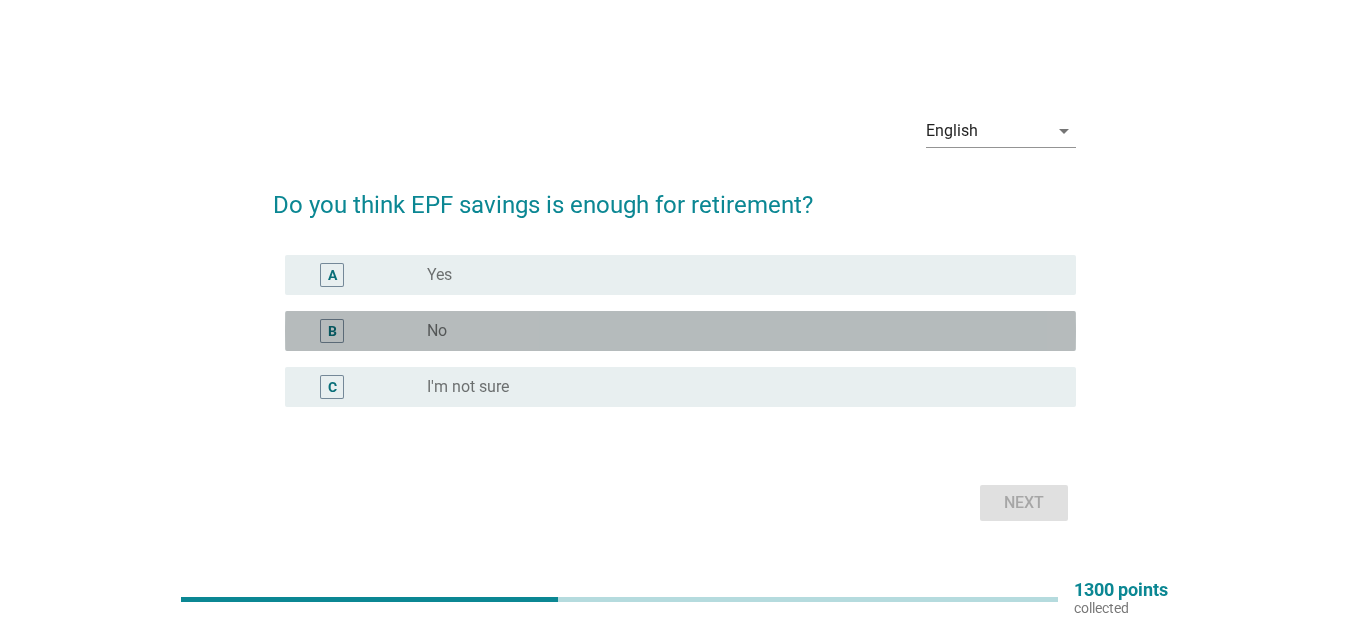 click on "radio_button_unchecked No" at bounding box center [735, 331] 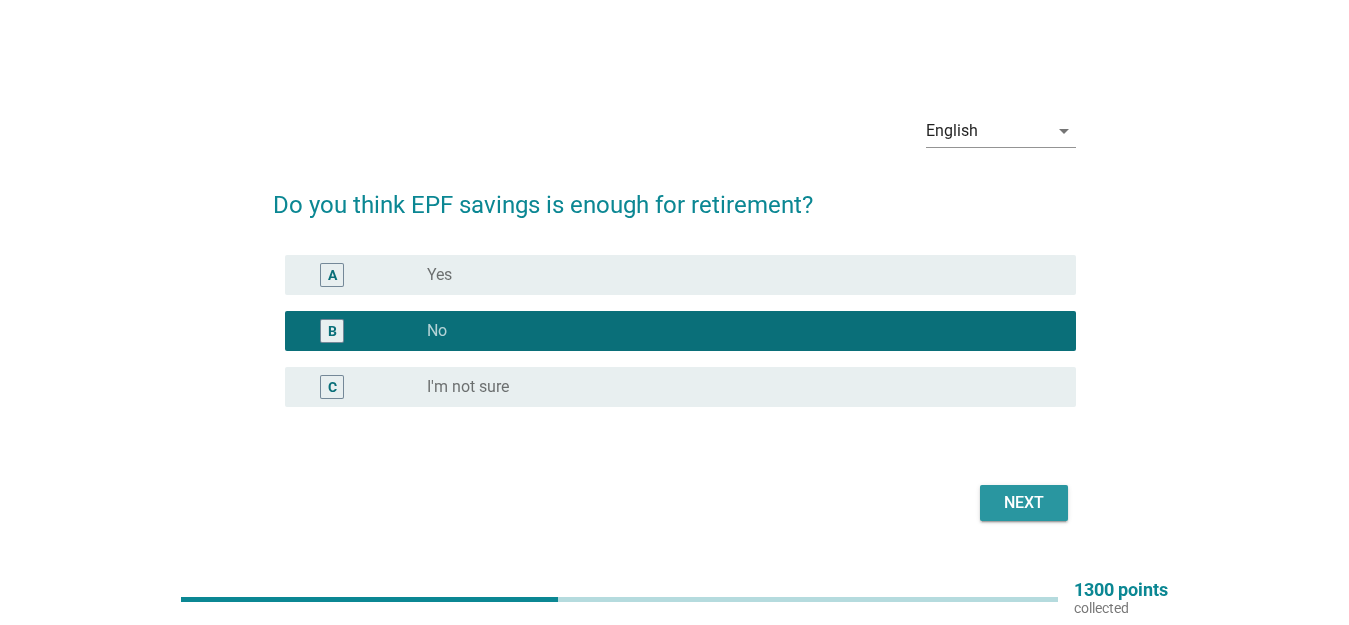 click on "Next" at bounding box center [1024, 503] 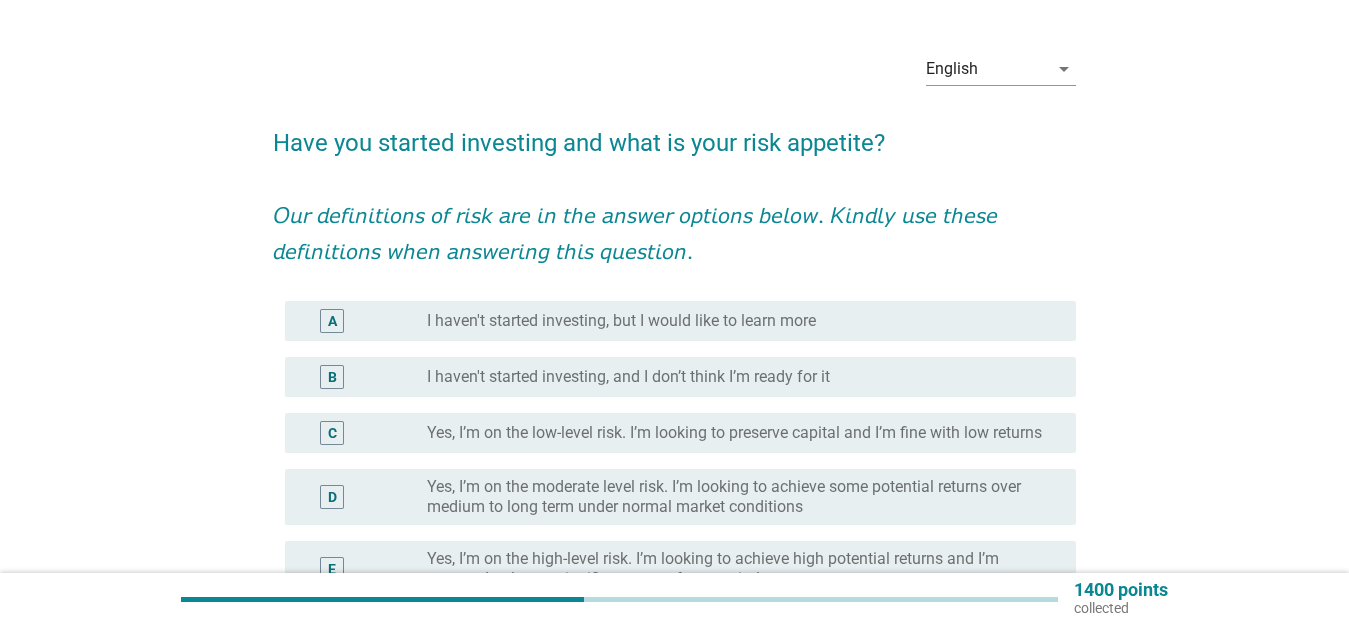 scroll, scrollTop: 100, scrollLeft: 0, axis: vertical 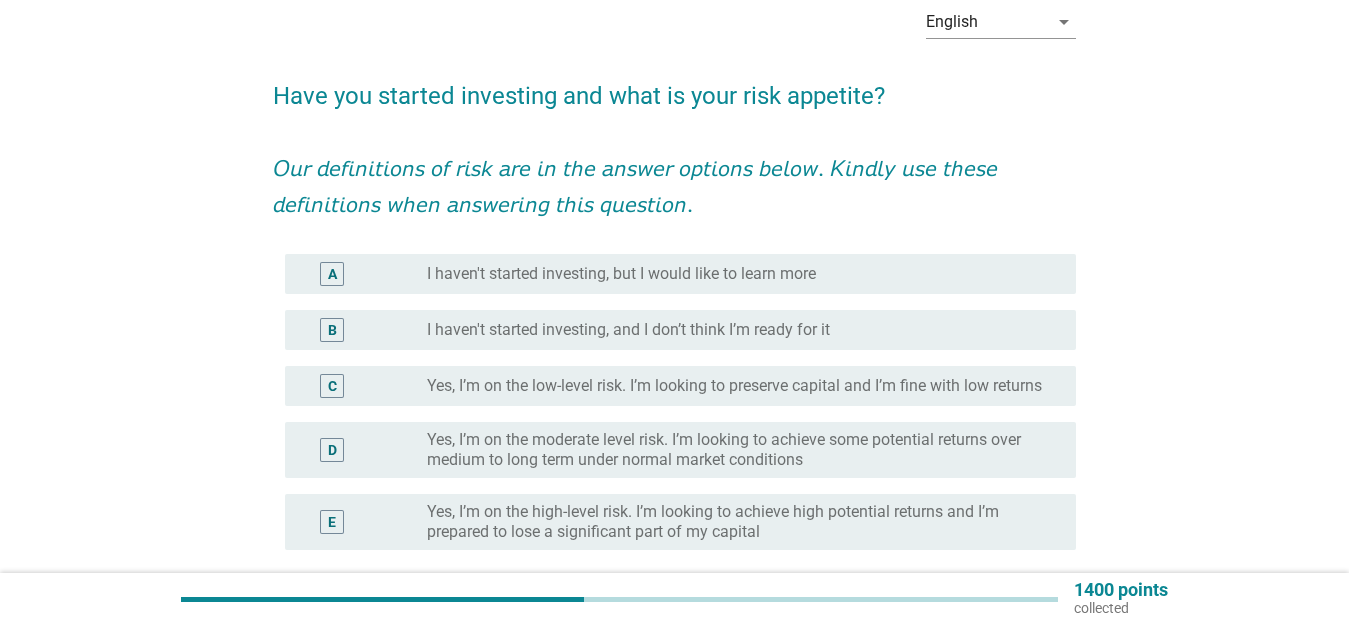 click on "I haven't started investing, but I would like to learn more" at bounding box center [621, 274] 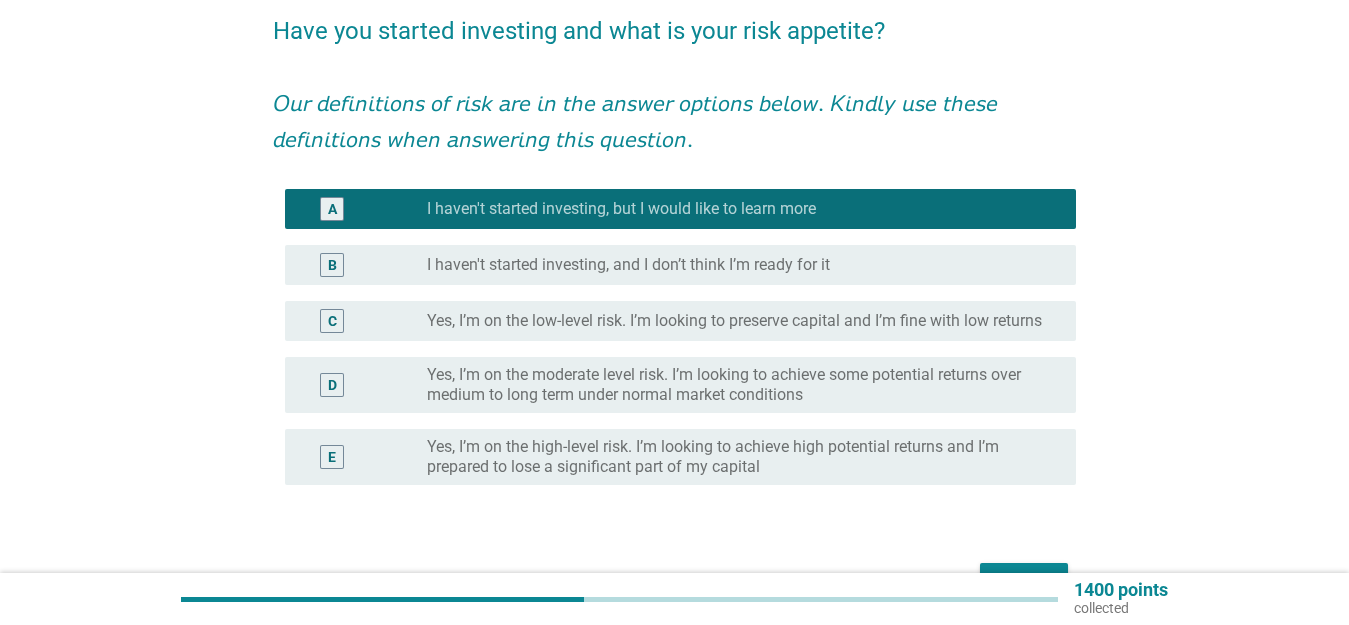 scroll, scrollTop: 200, scrollLeft: 0, axis: vertical 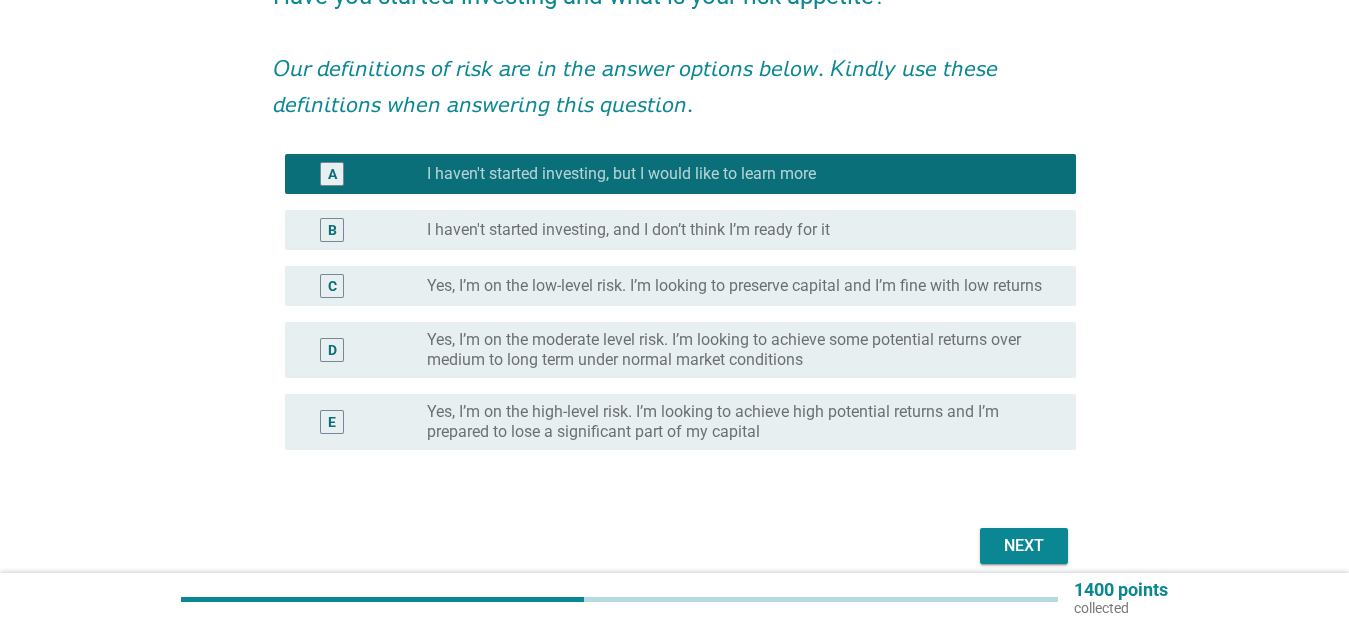 click on "Next" at bounding box center (1024, 546) 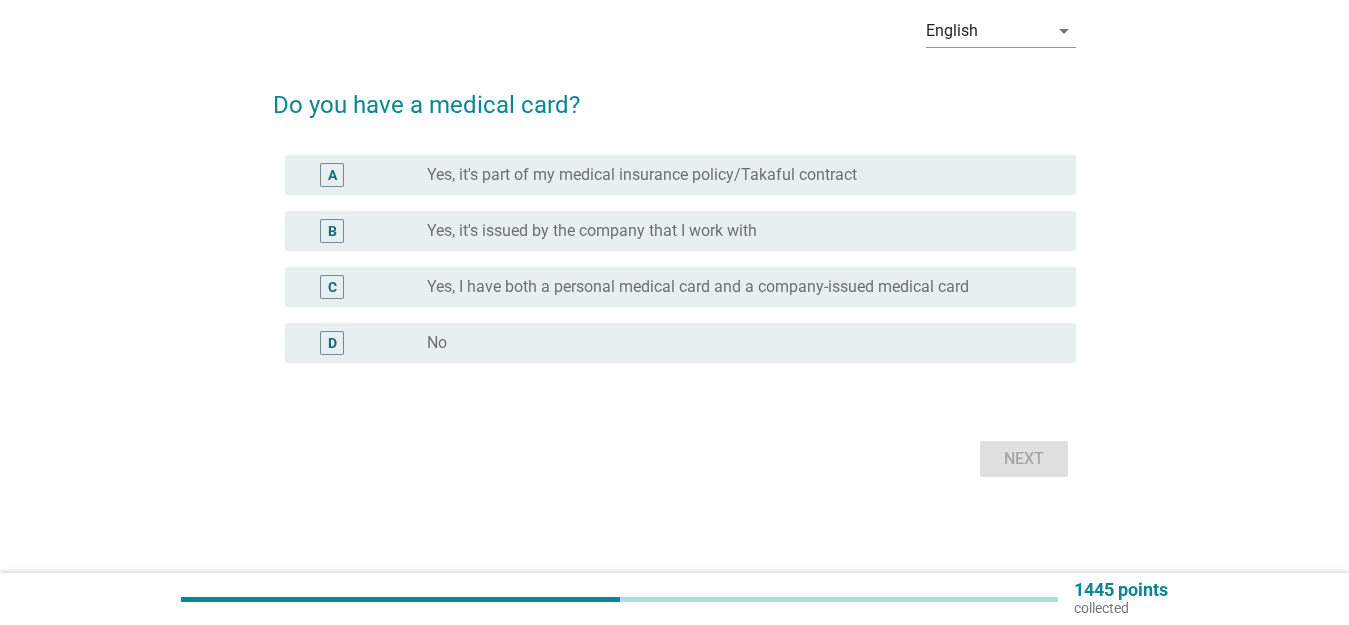 scroll, scrollTop: 0, scrollLeft: 0, axis: both 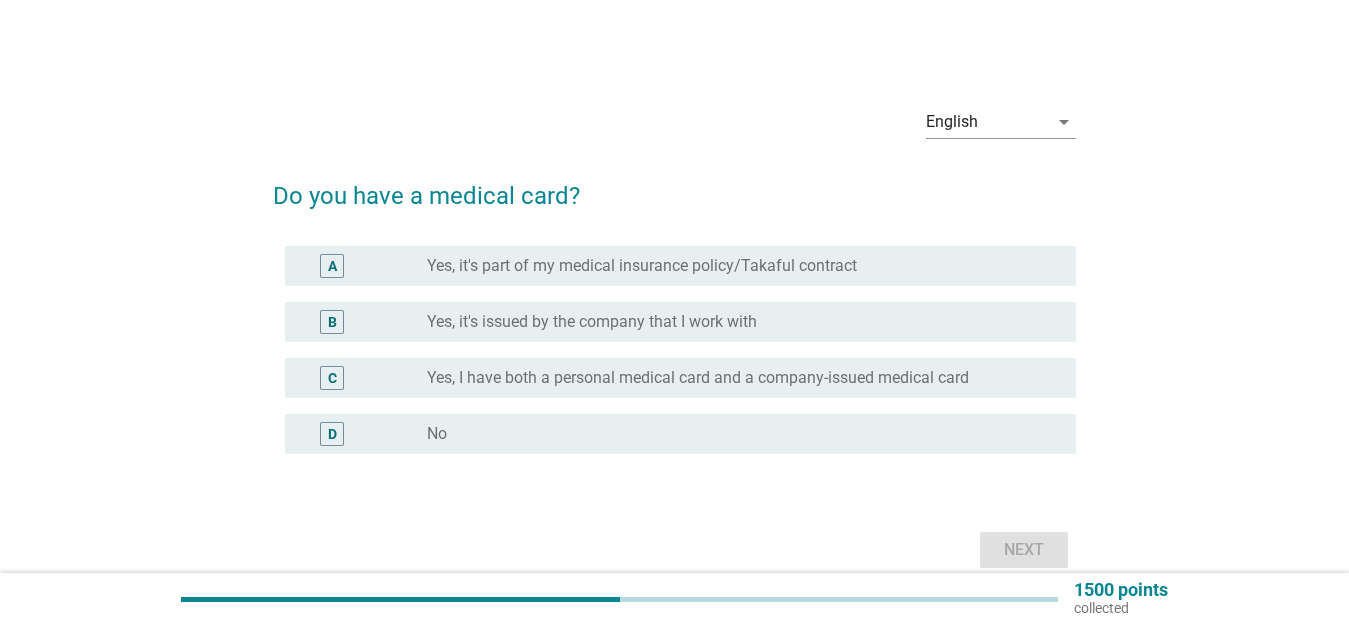 click on "radio_button_unchecked No" at bounding box center (735, 434) 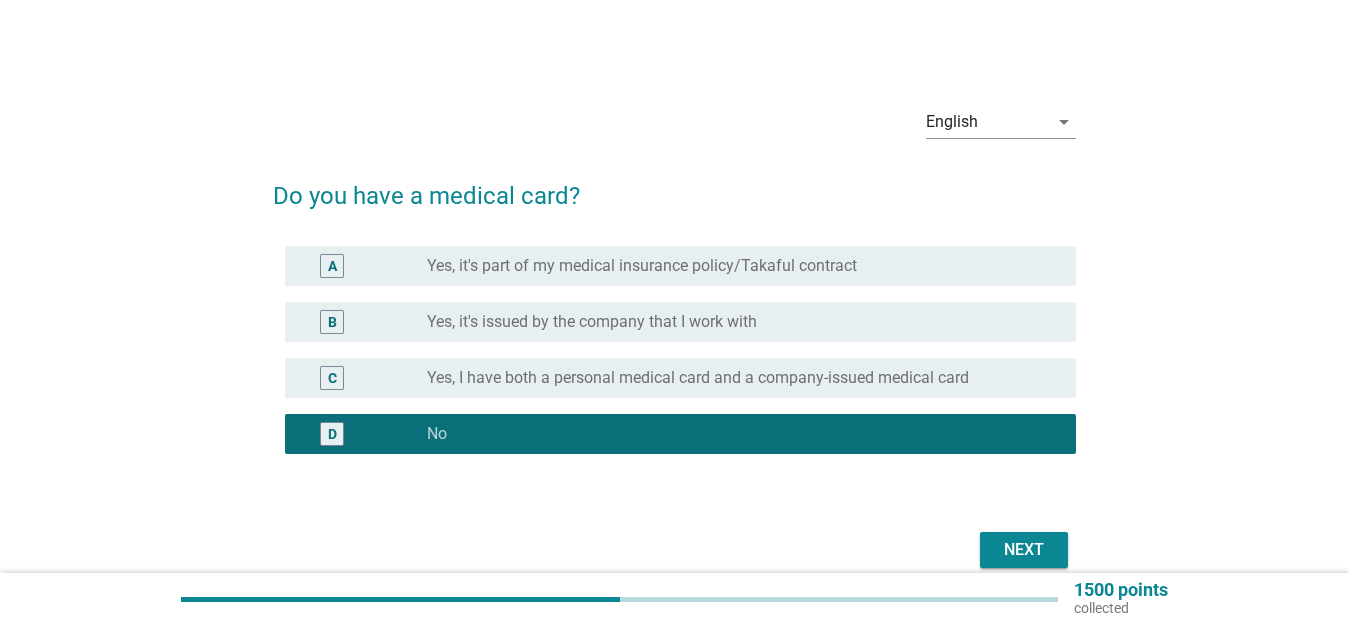 click on "Next" at bounding box center (1024, 550) 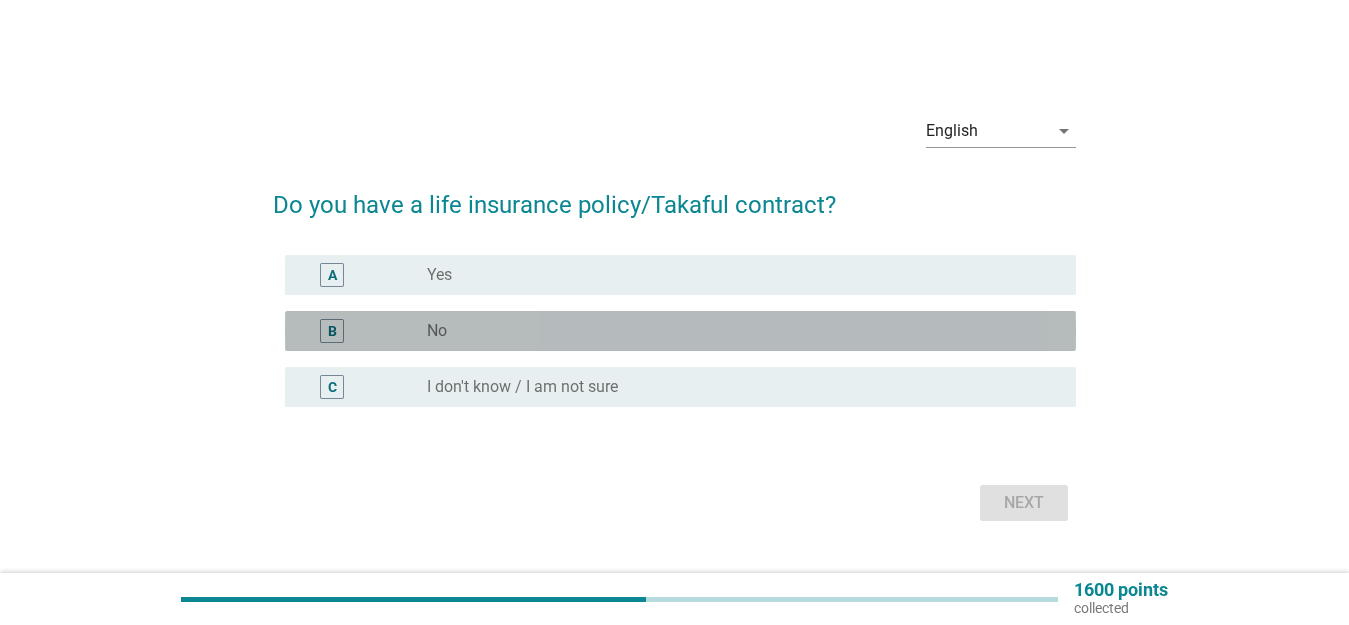 click on "radio_button_unchecked No" at bounding box center (735, 331) 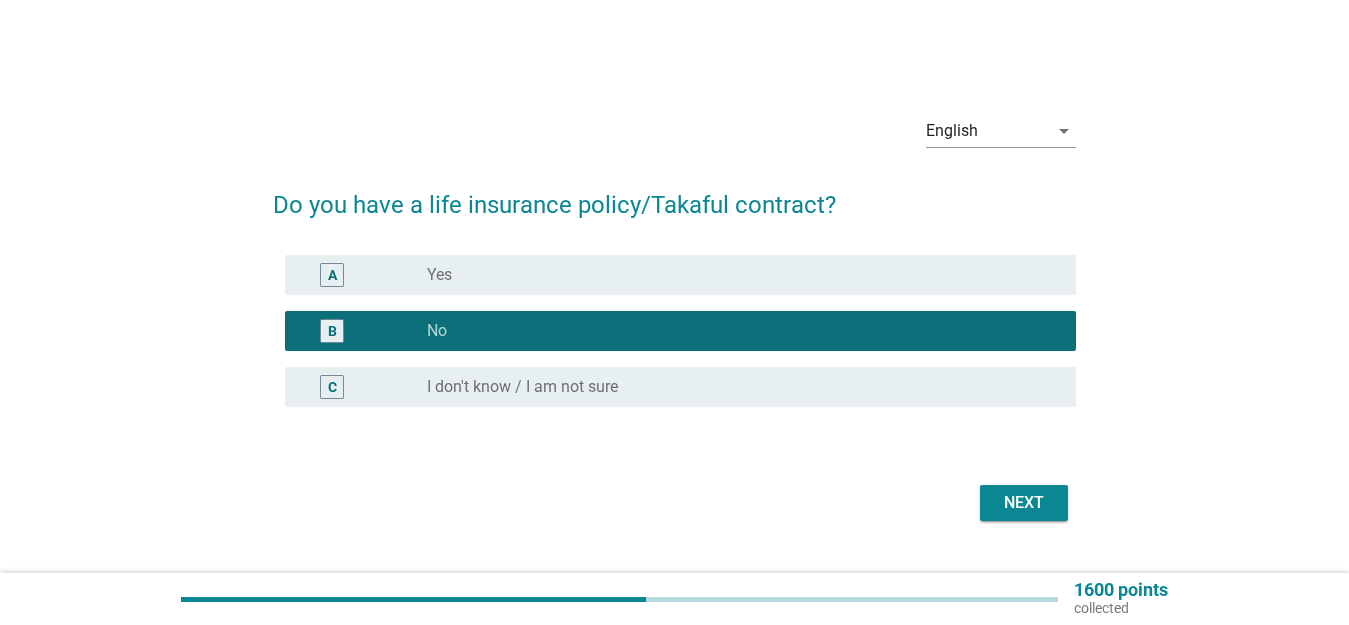 click on "Next" at bounding box center [1024, 503] 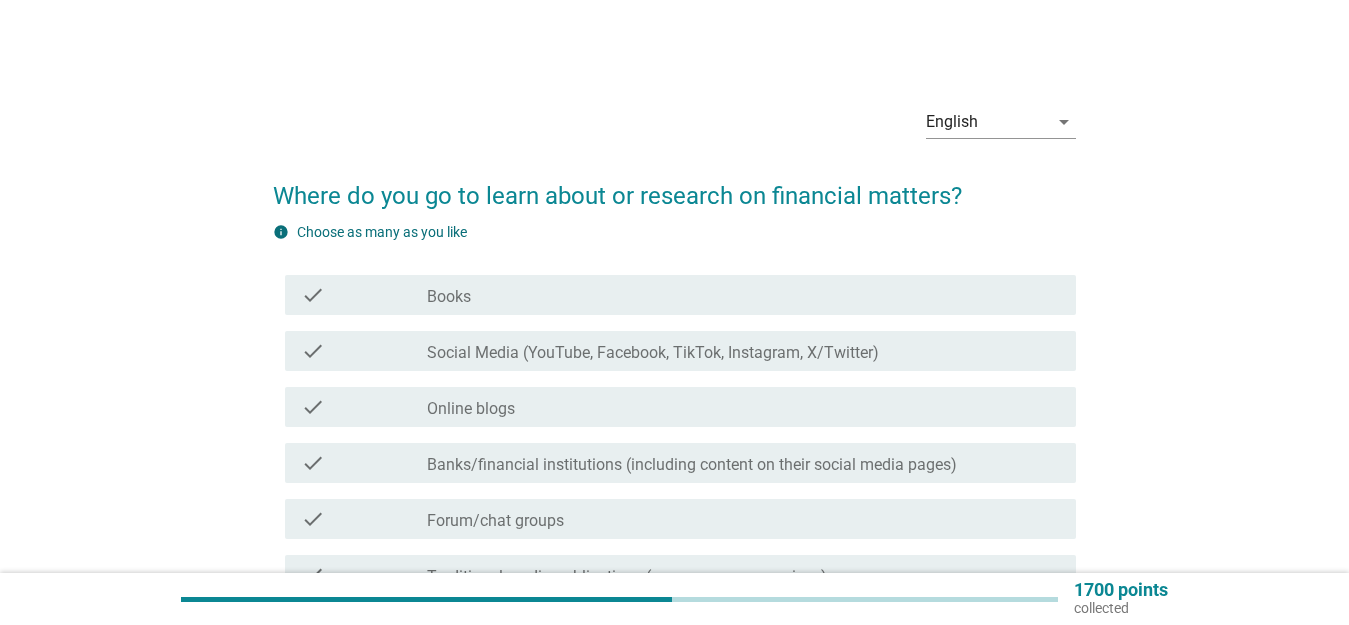 click on "Social Media (YouTube, Facebook, TikTok, Instagram, X/Twitter)" at bounding box center (653, 353) 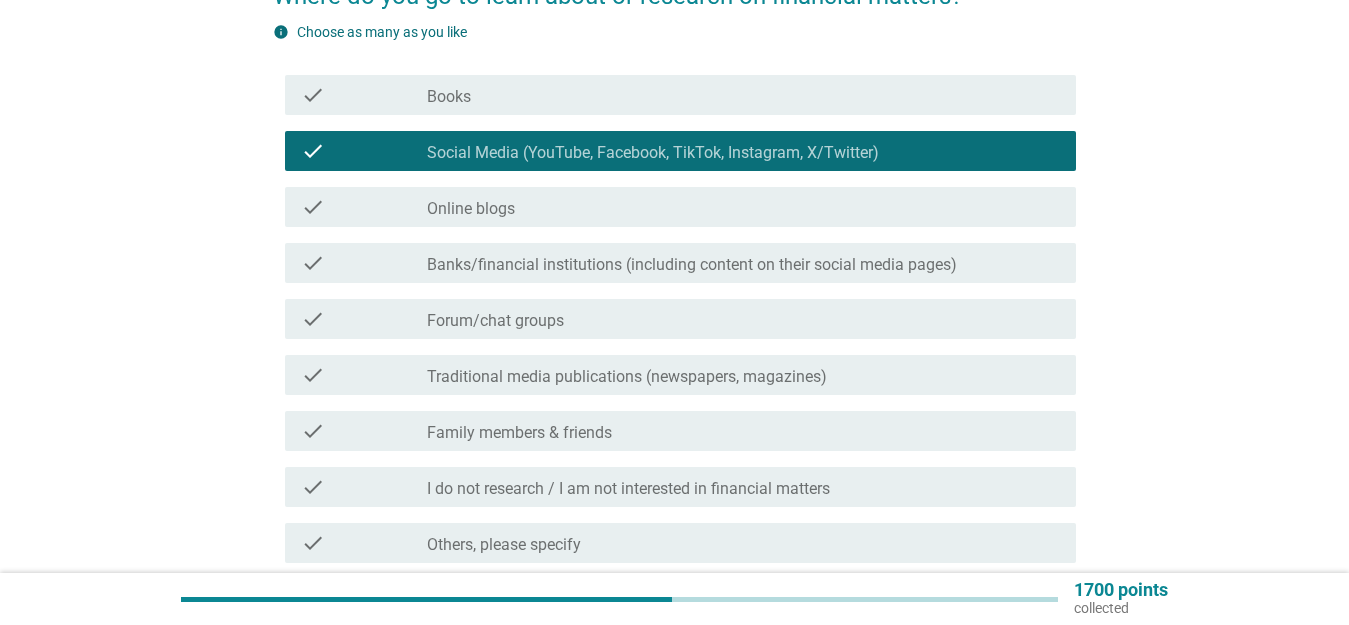 scroll, scrollTop: 300, scrollLeft: 0, axis: vertical 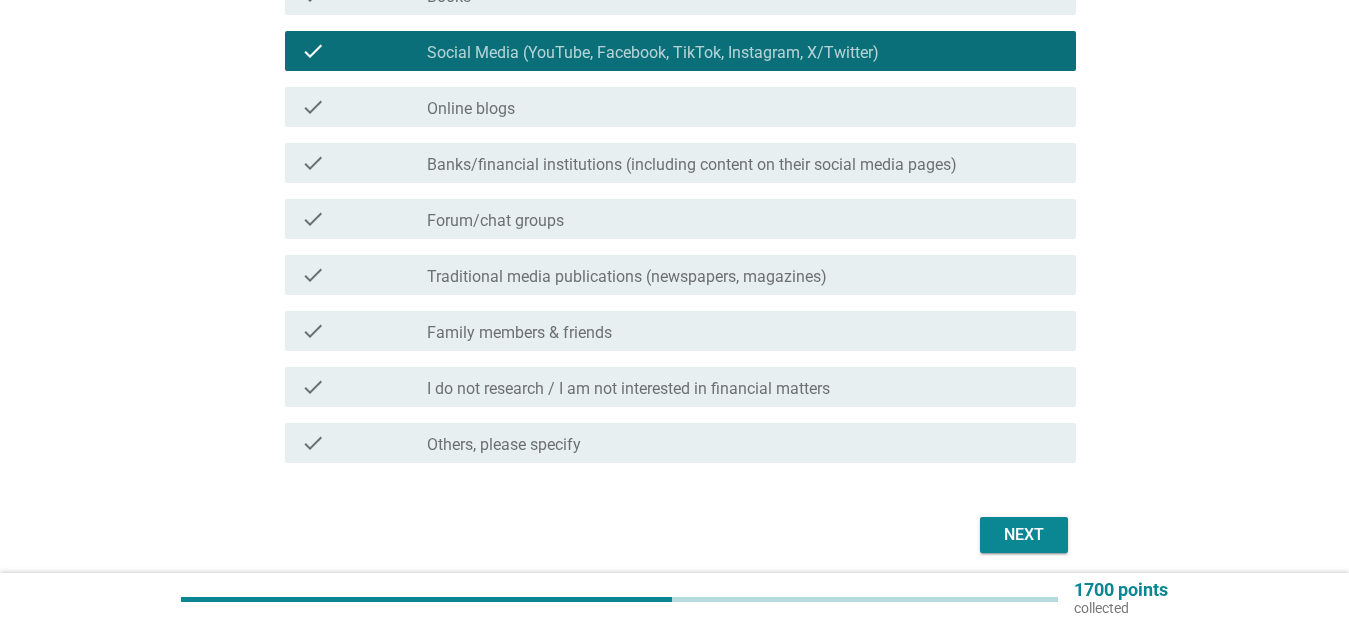 click on "Next" at bounding box center (1024, 535) 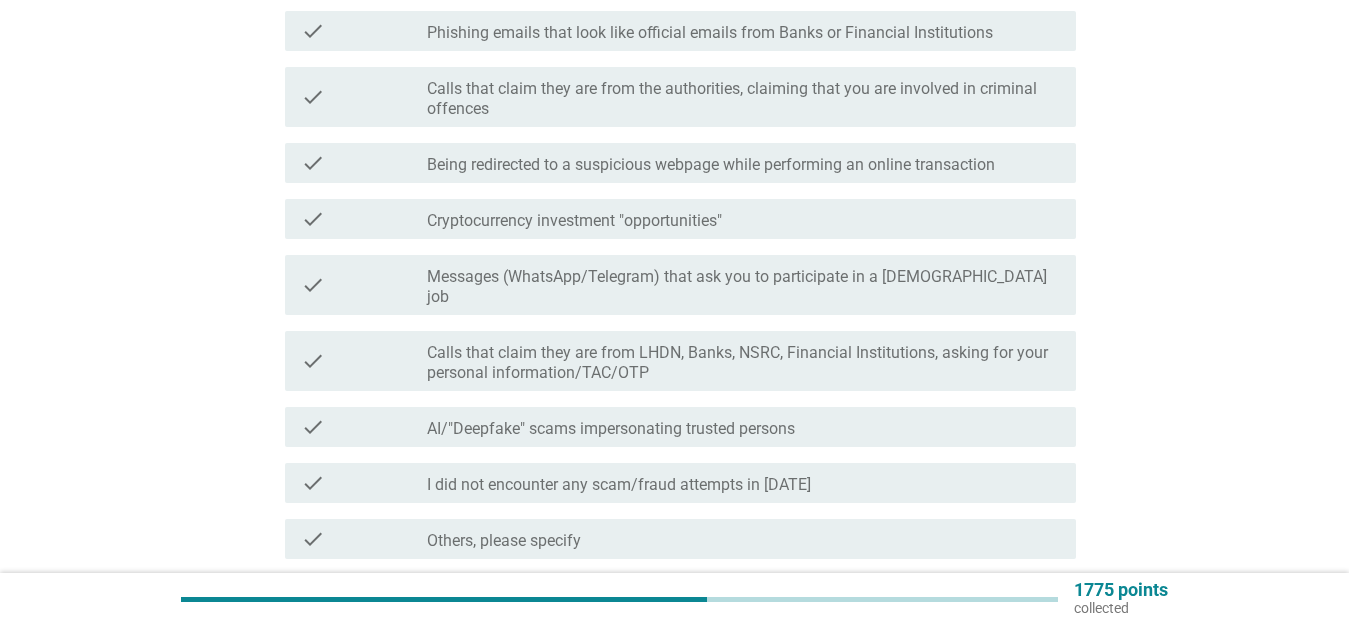 scroll, scrollTop: 0, scrollLeft: 0, axis: both 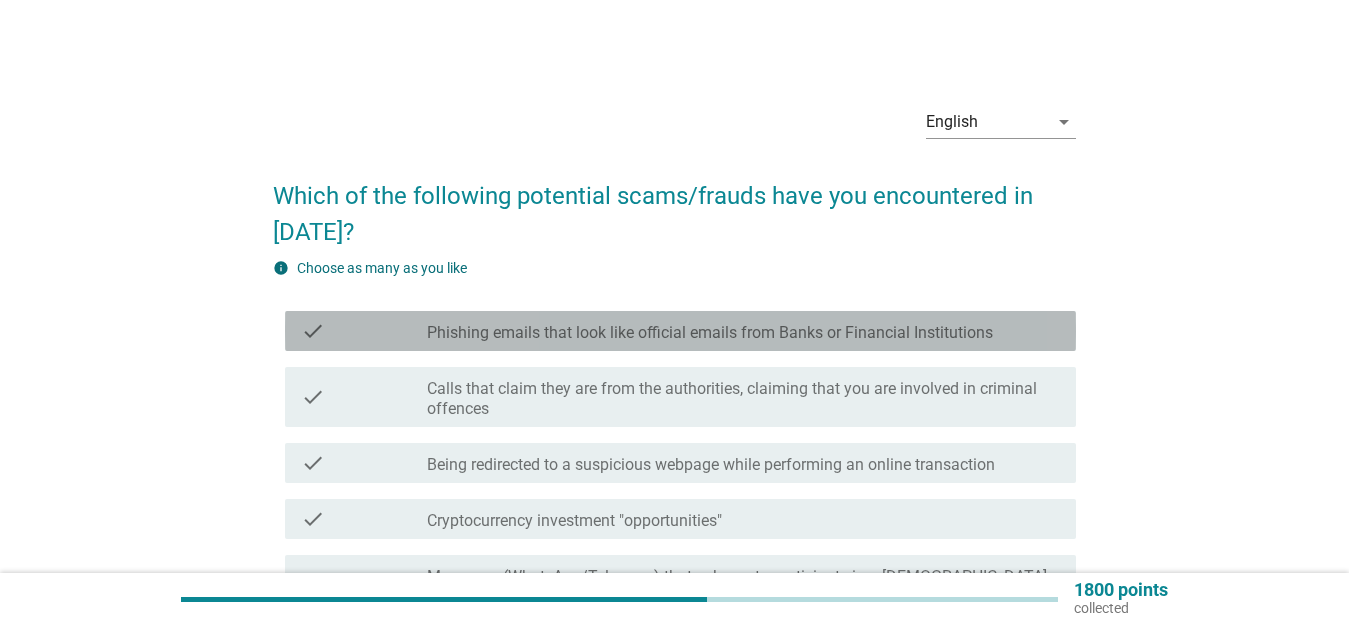 click on "Phishing emails that look like official emails from Banks or Financial Institutions" at bounding box center [710, 333] 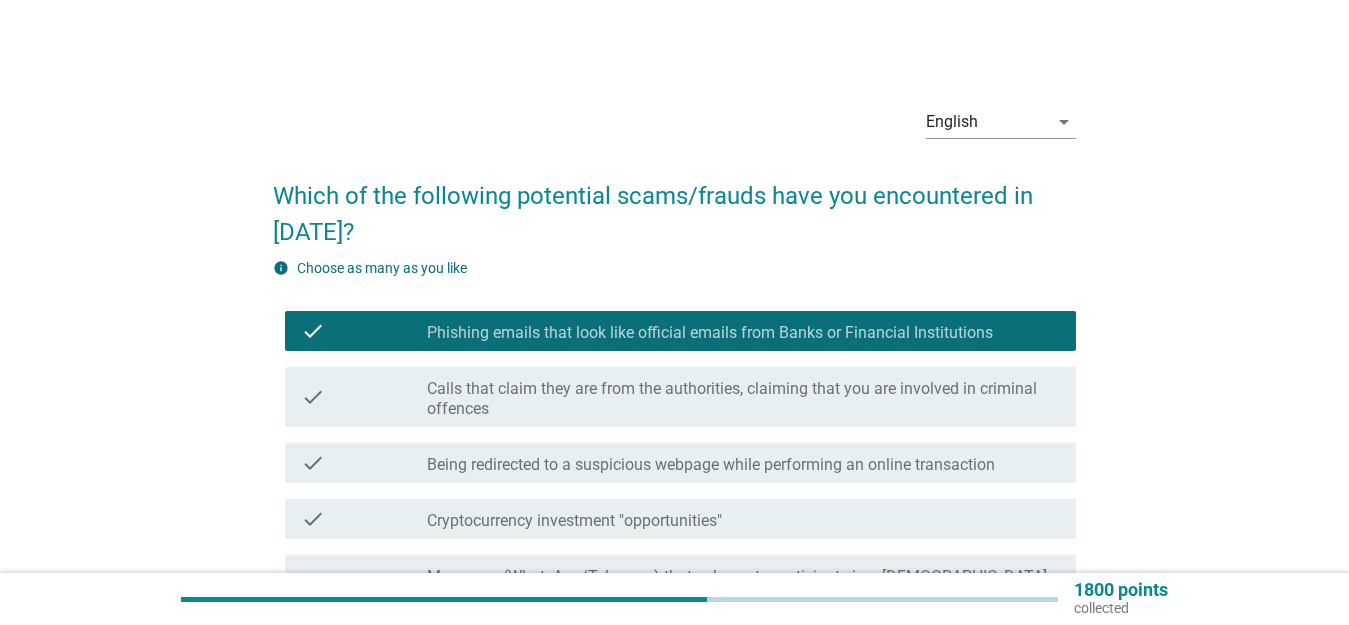 scroll, scrollTop: 100, scrollLeft: 0, axis: vertical 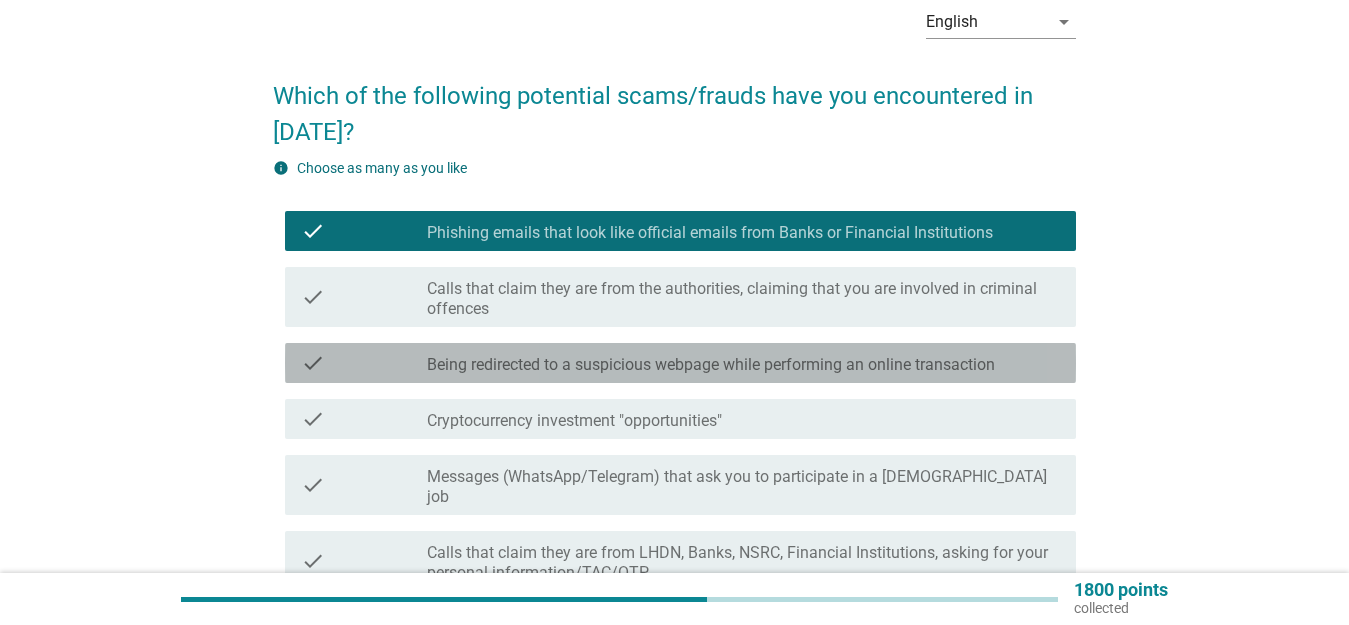 click on "check     check_box_outline_blank Being redirected to a suspicious webpage while performing an online transaction" at bounding box center [680, 363] 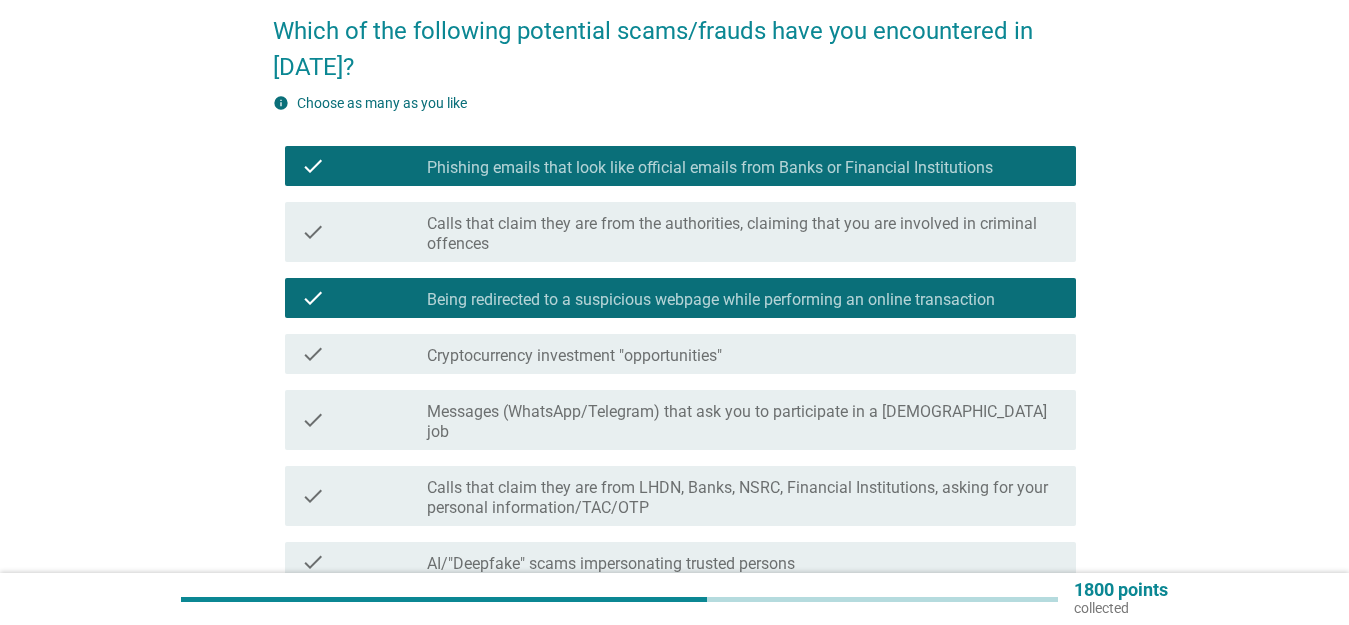 scroll, scrollTop: 200, scrollLeft: 0, axis: vertical 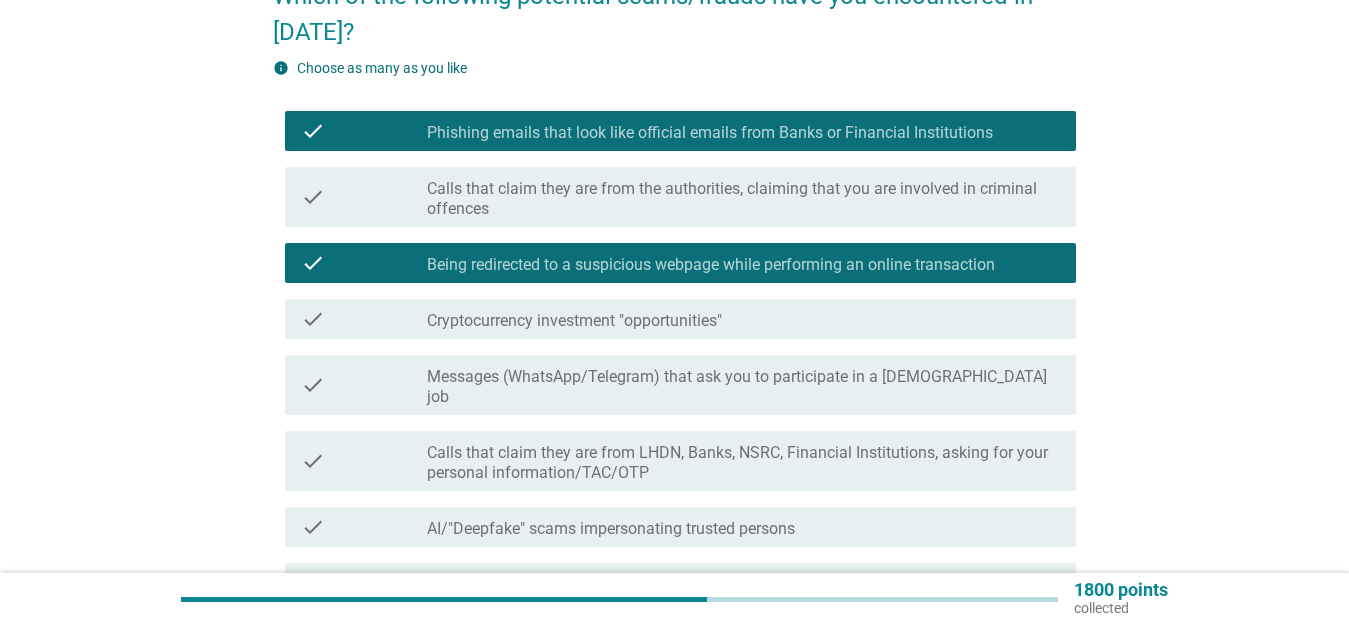 click on "Messages (WhatsApp/Telegram) that ask you to participate in a [DEMOGRAPHIC_DATA] job" at bounding box center [743, 387] 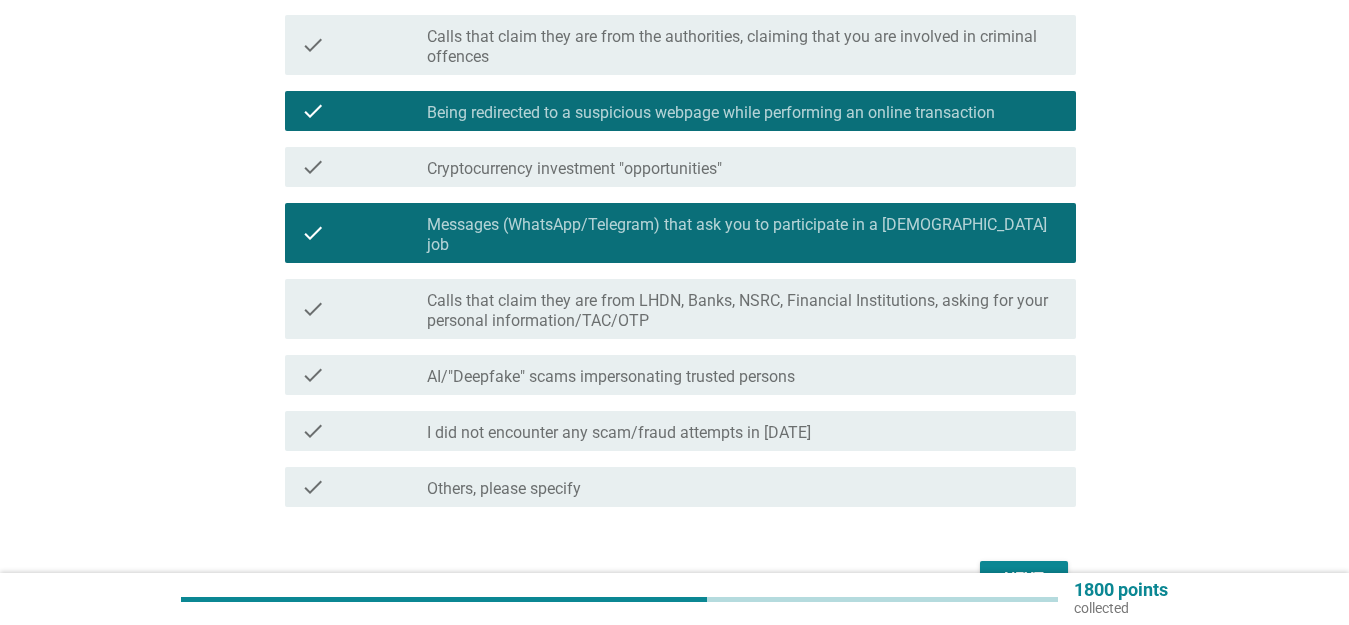scroll, scrollTop: 400, scrollLeft: 0, axis: vertical 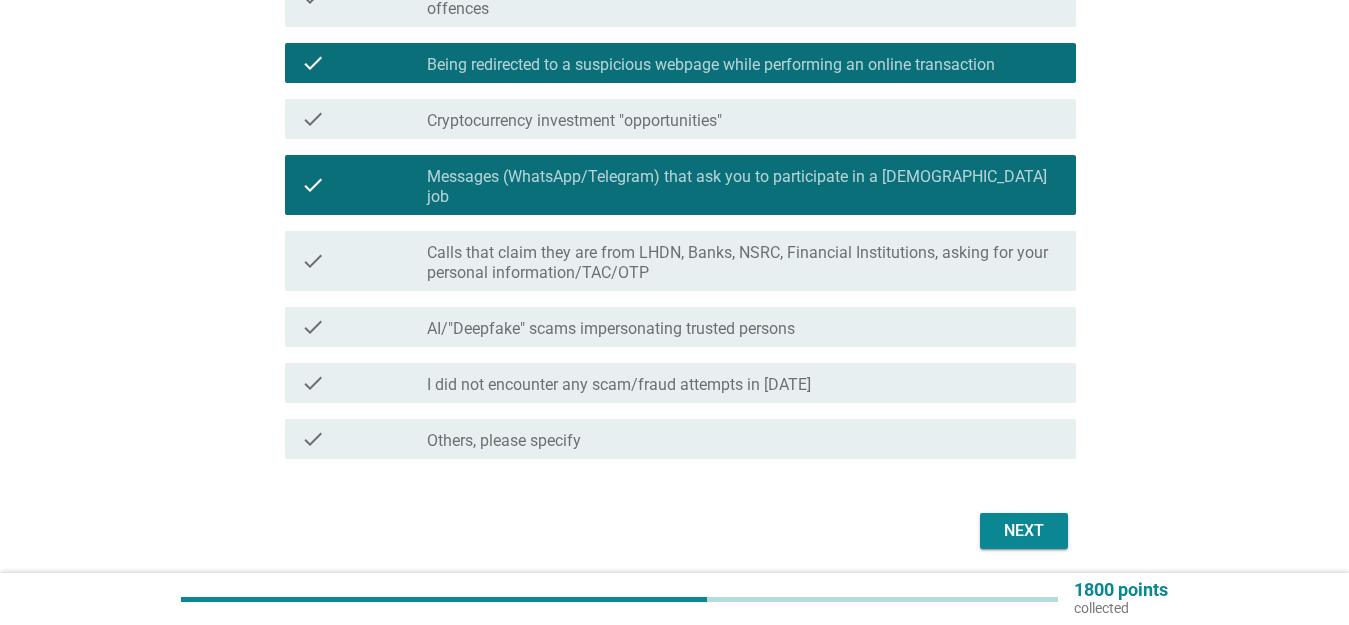 click on "Next" at bounding box center [1024, 531] 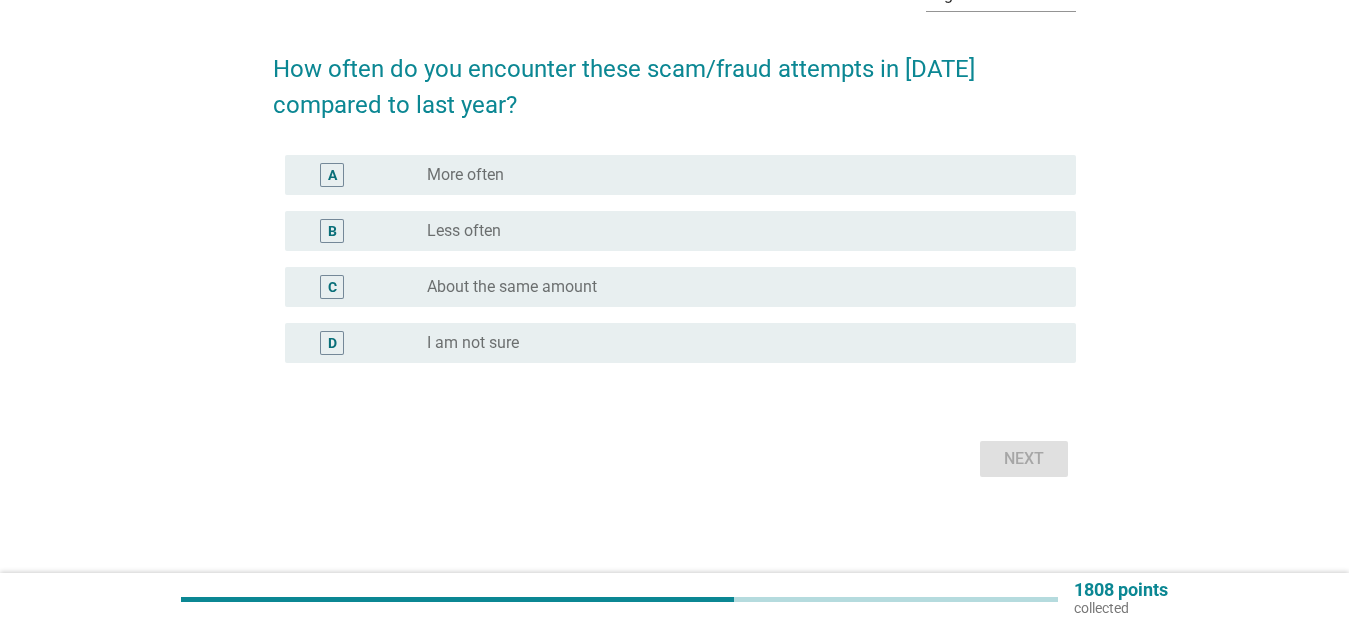 scroll, scrollTop: 0, scrollLeft: 0, axis: both 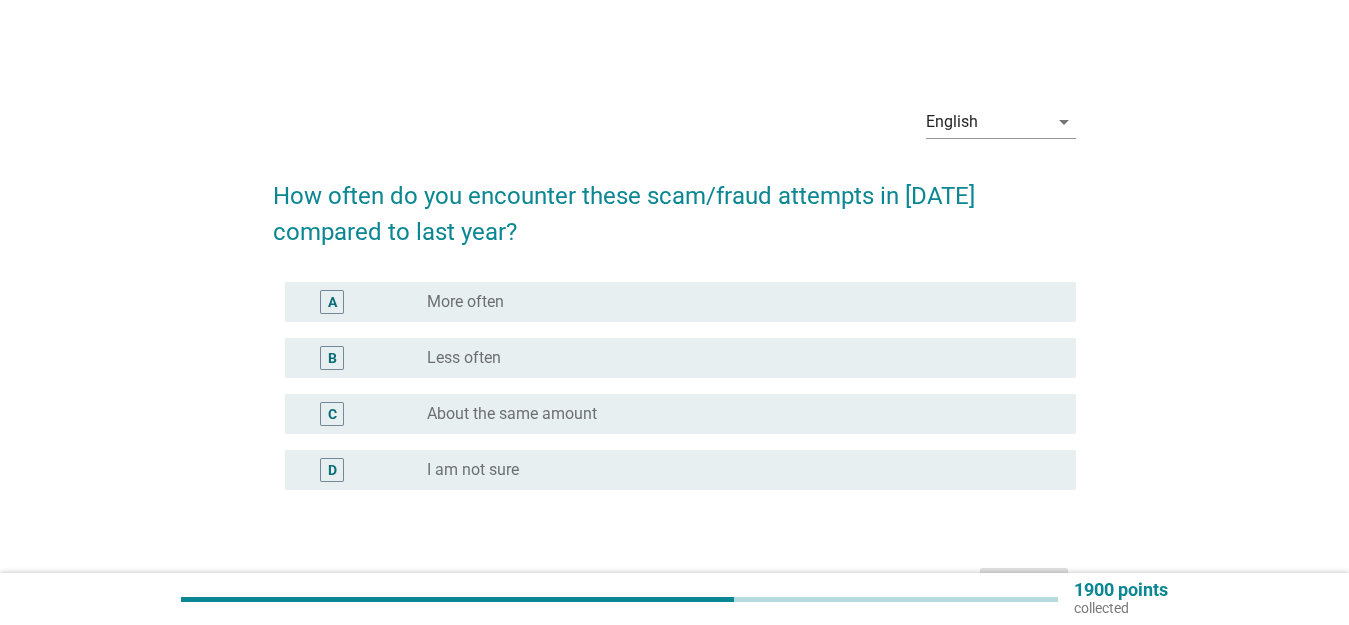 click on "B     radio_button_unchecked Less often" at bounding box center (680, 358) 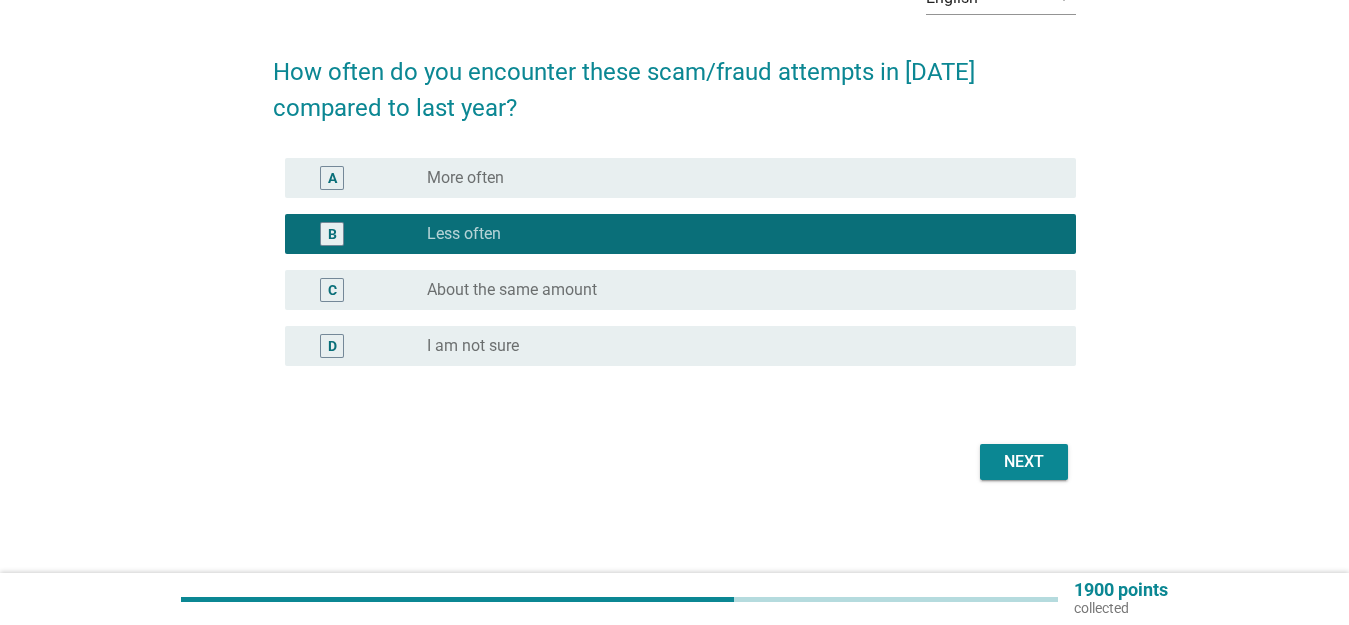 scroll, scrollTop: 127, scrollLeft: 0, axis: vertical 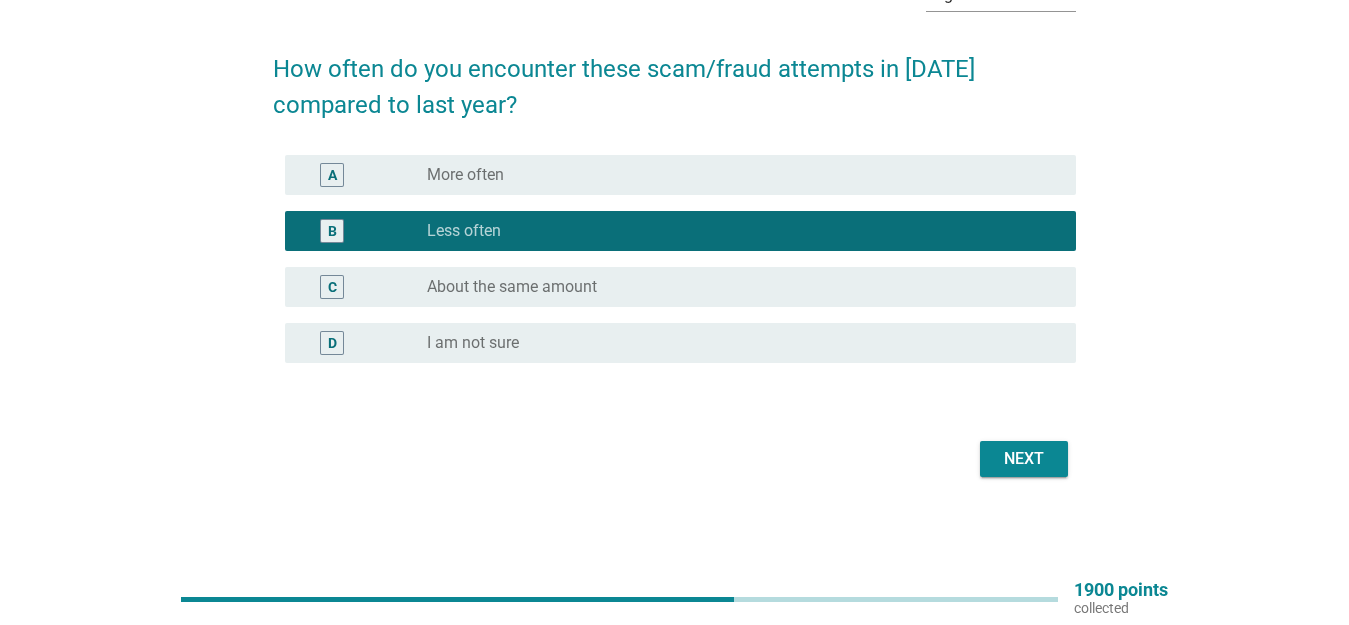 click on "Next" at bounding box center (674, 459) 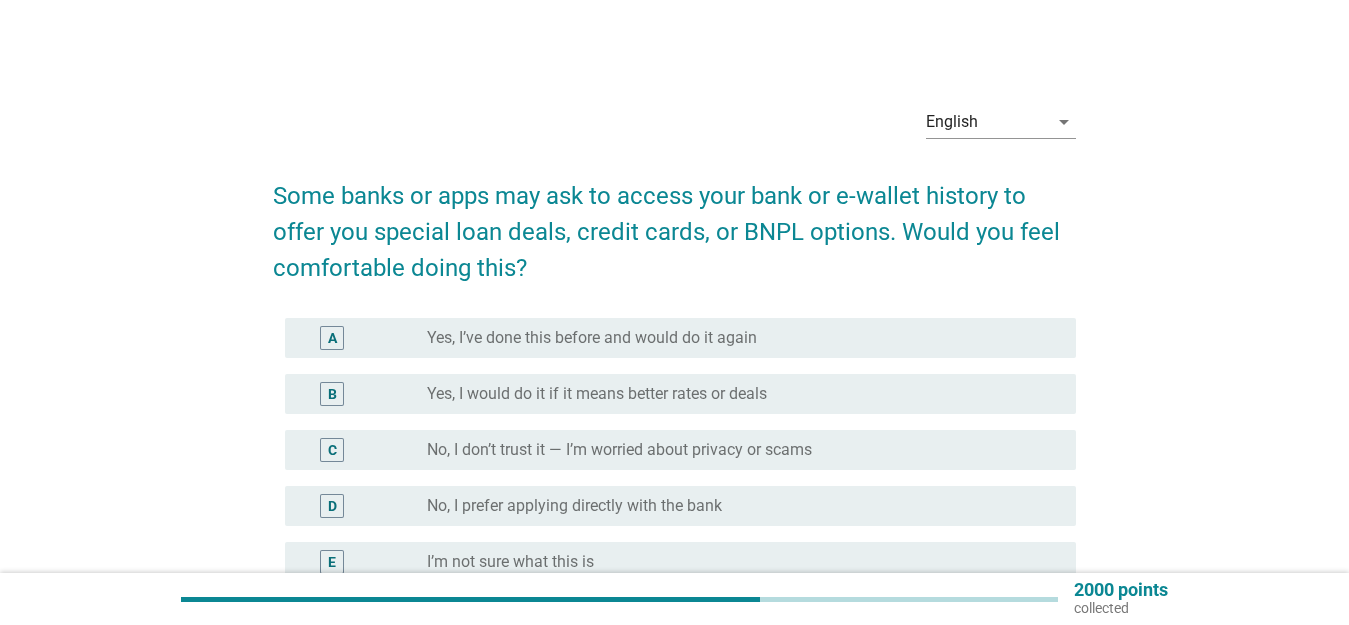 scroll, scrollTop: 100, scrollLeft: 0, axis: vertical 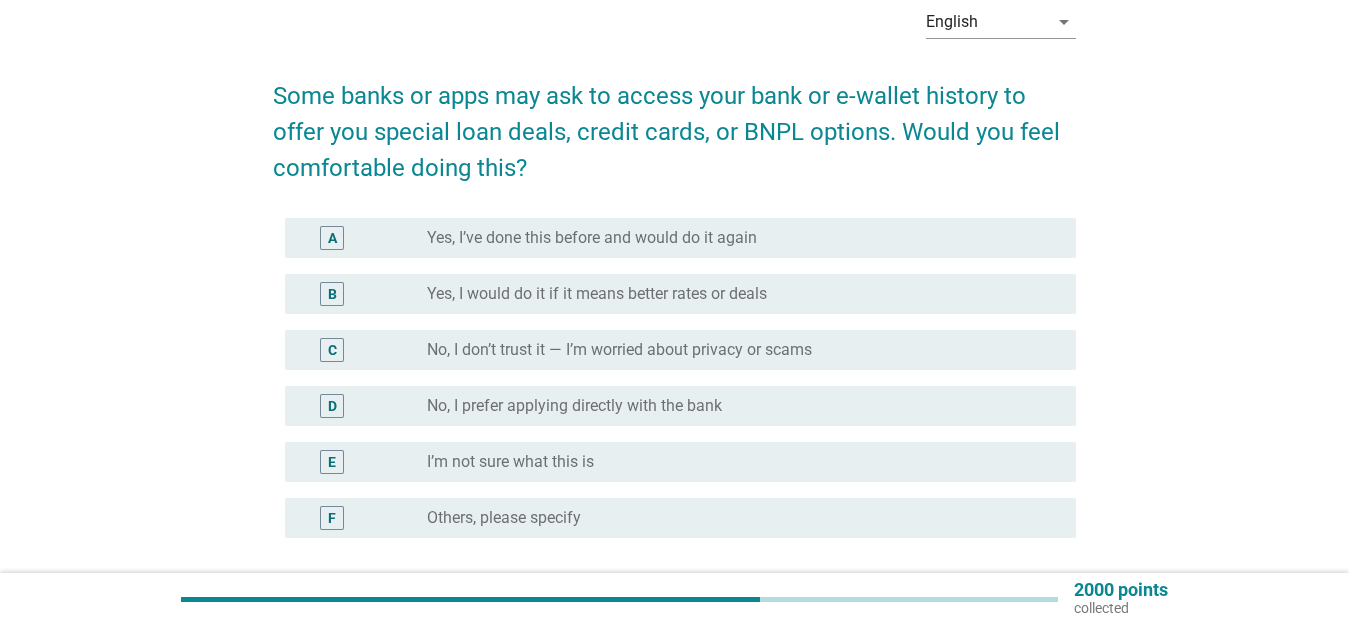 click on "radio_button_unchecked No, I prefer applying directly with the bank" at bounding box center (735, 406) 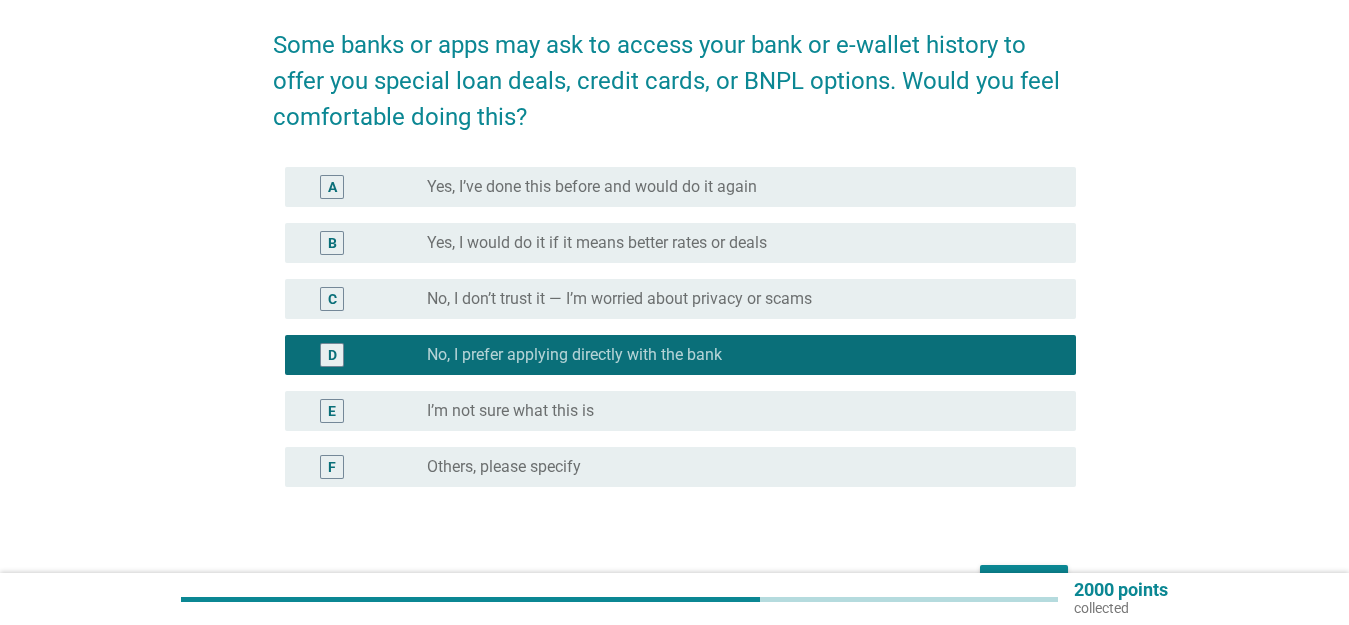 scroll, scrollTop: 200, scrollLeft: 0, axis: vertical 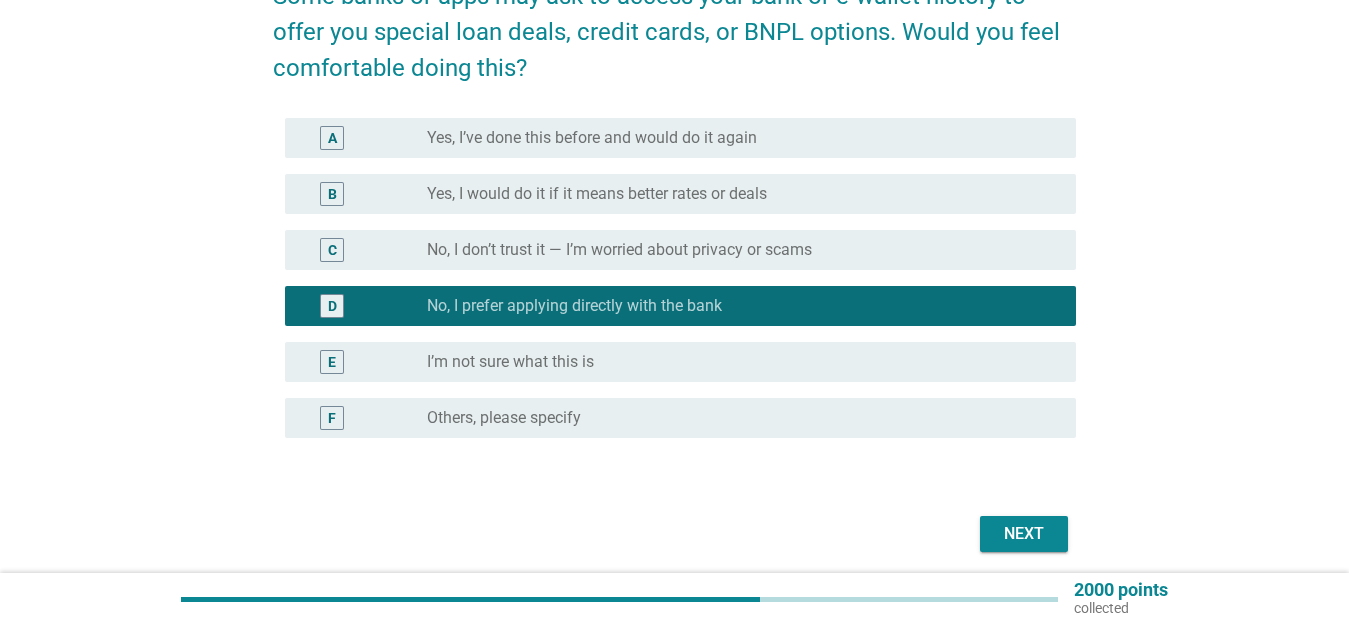 click on "Next" at bounding box center [1024, 534] 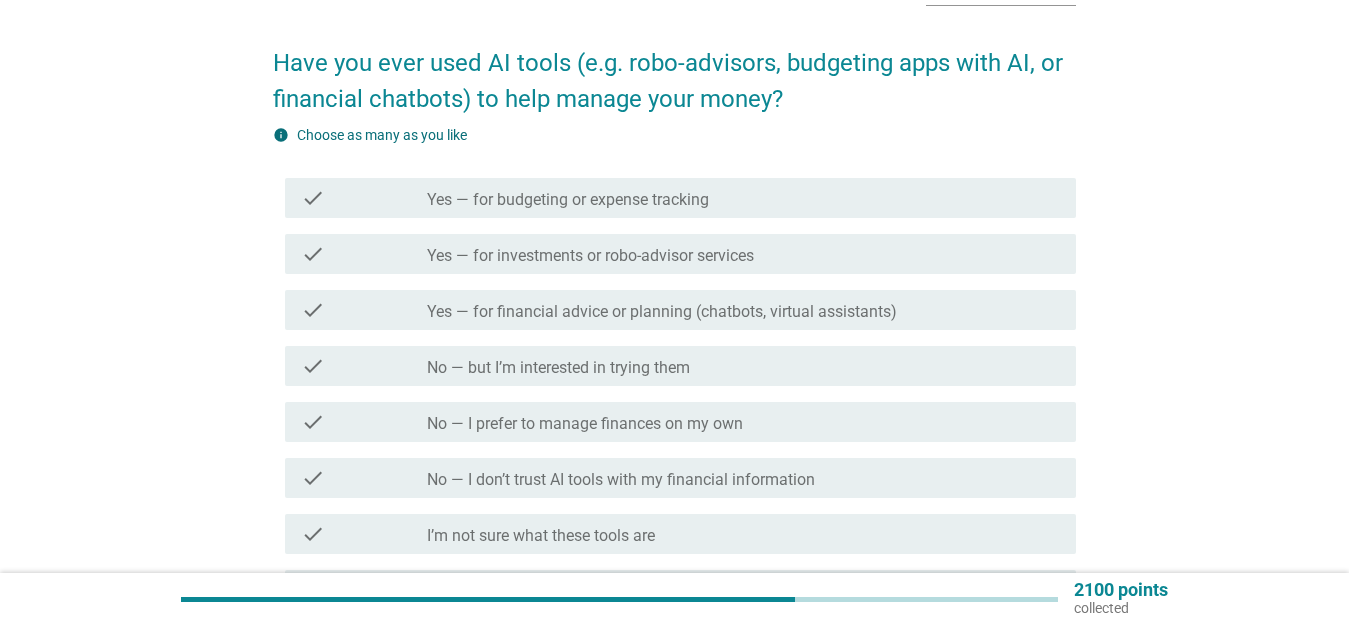 scroll, scrollTop: 200, scrollLeft: 0, axis: vertical 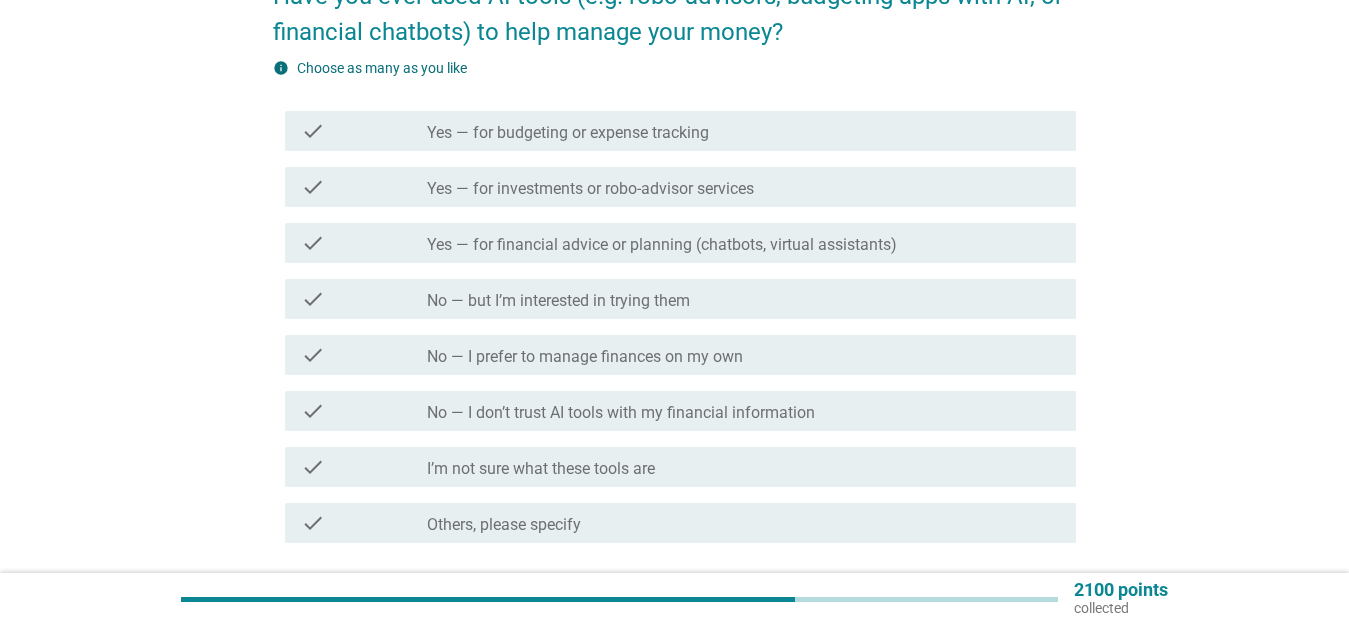 click on "check_box_outline_blank No — I don’t trust AI tools with my financial information" at bounding box center (743, 411) 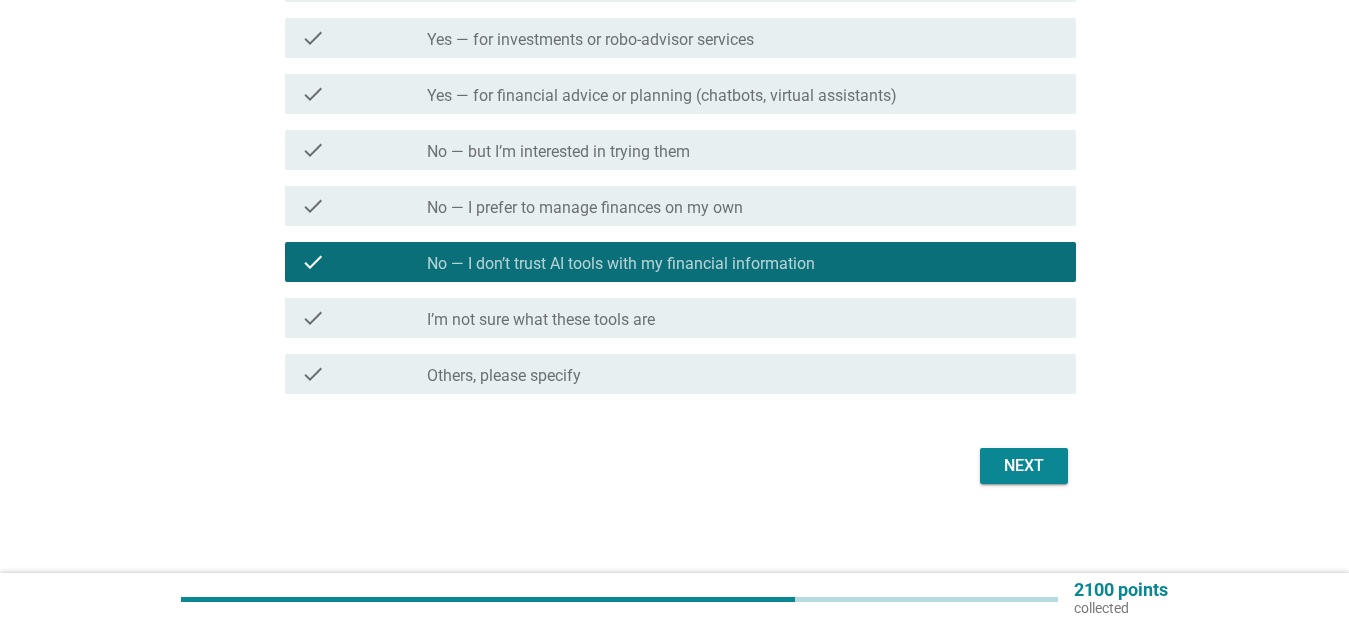 scroll, scrollTop: 356, scrollLeft: 0, axis: vertical 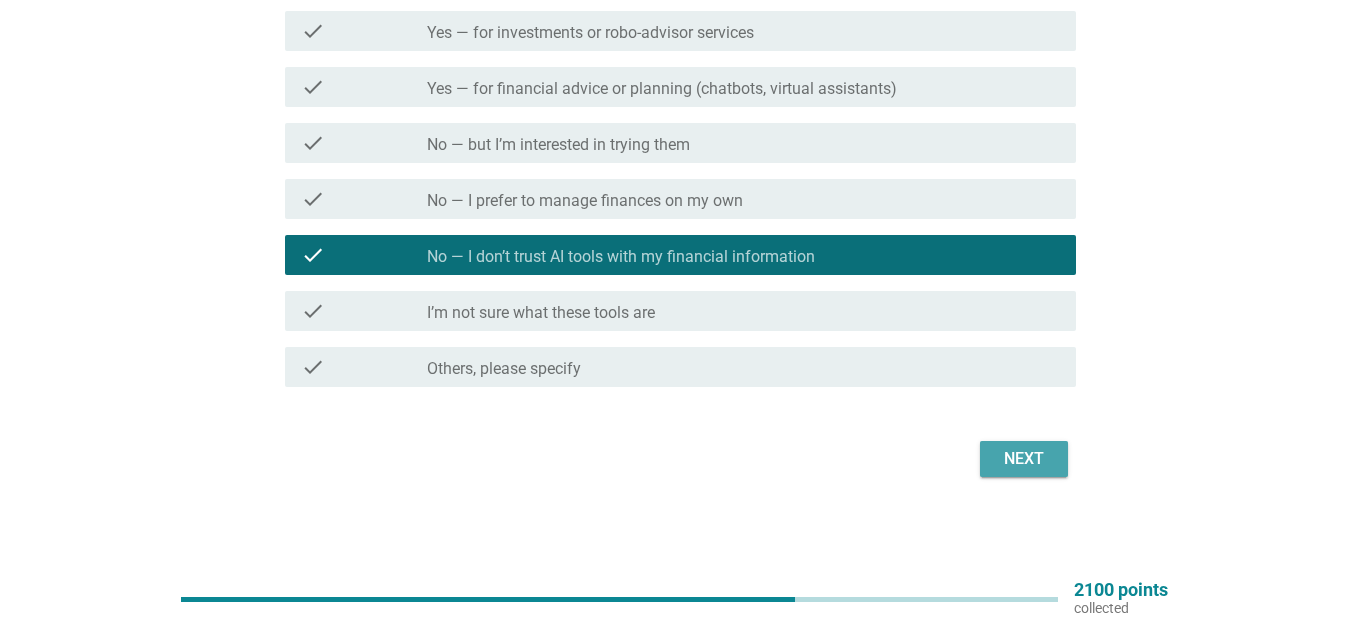 click on "Next" at bounding box center [1024, 459] 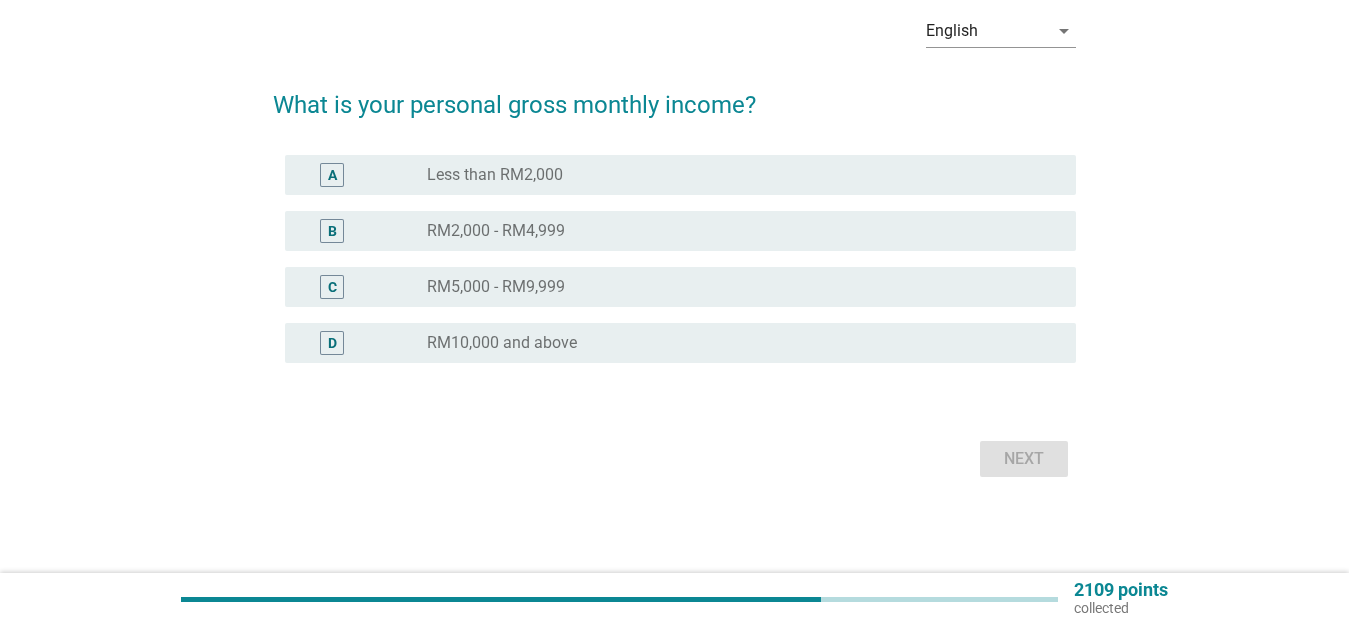 scroll, scrollTop: 0, scrollLeft: 0, axis: both 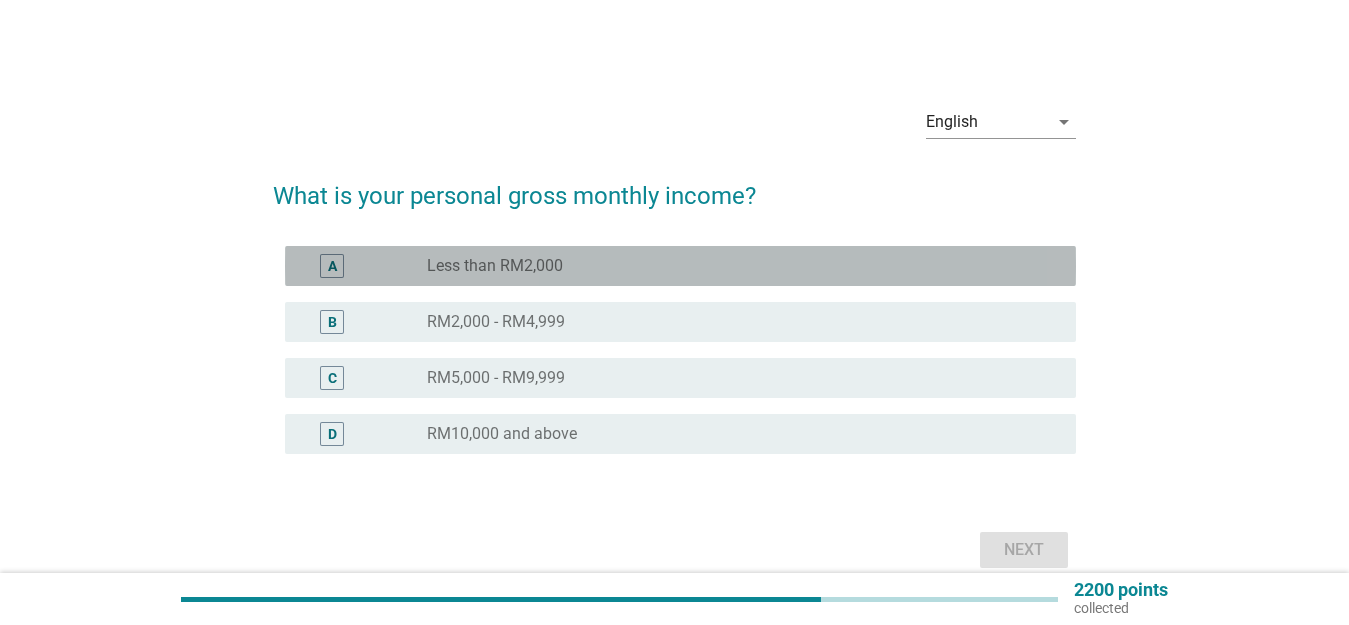 click on "radio_button_unchecked Less than RM2,000" at bounding box center (735, 266) 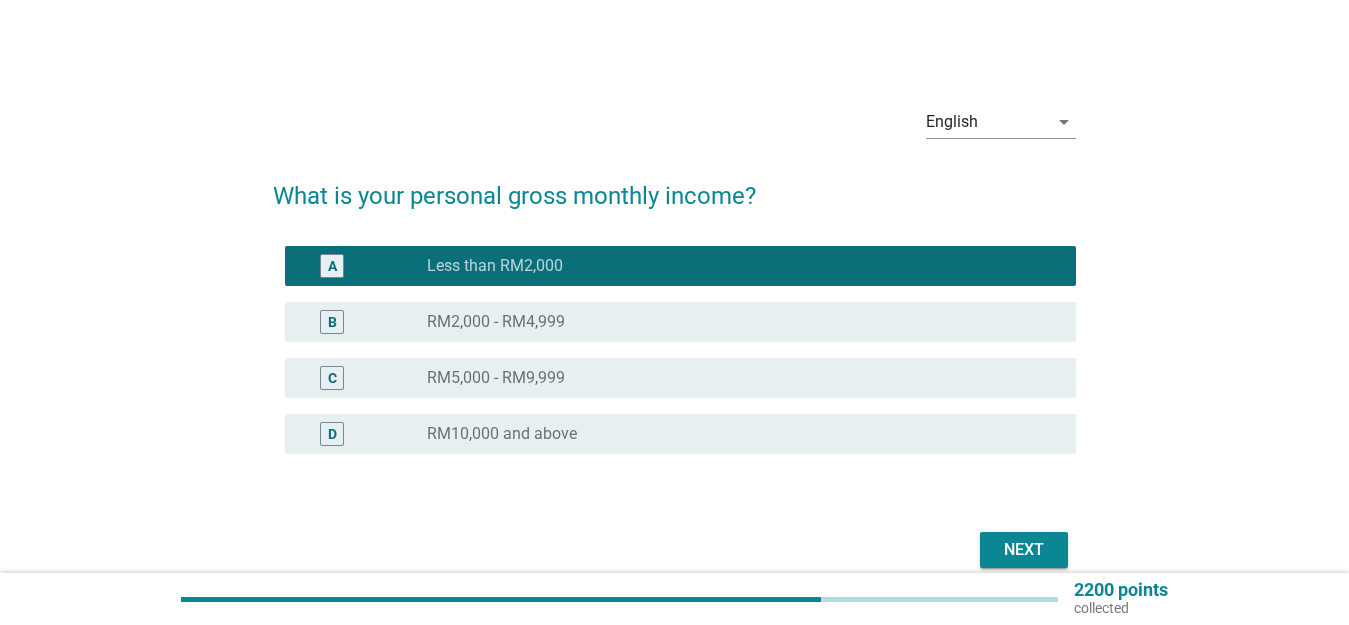 click on "Next" at bounding box center [1024, 550] 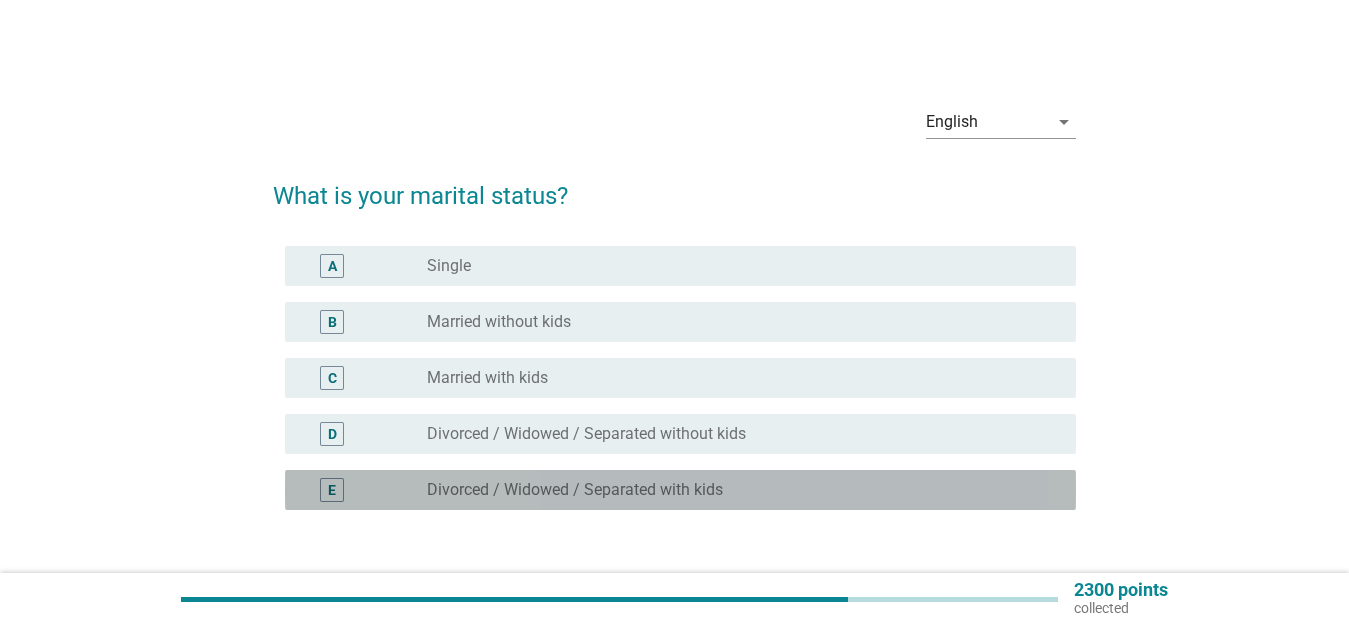 click on "E     radio_button_unchecked Divorced / Widowed / Separated with kids" at bounding box center (680, 490) 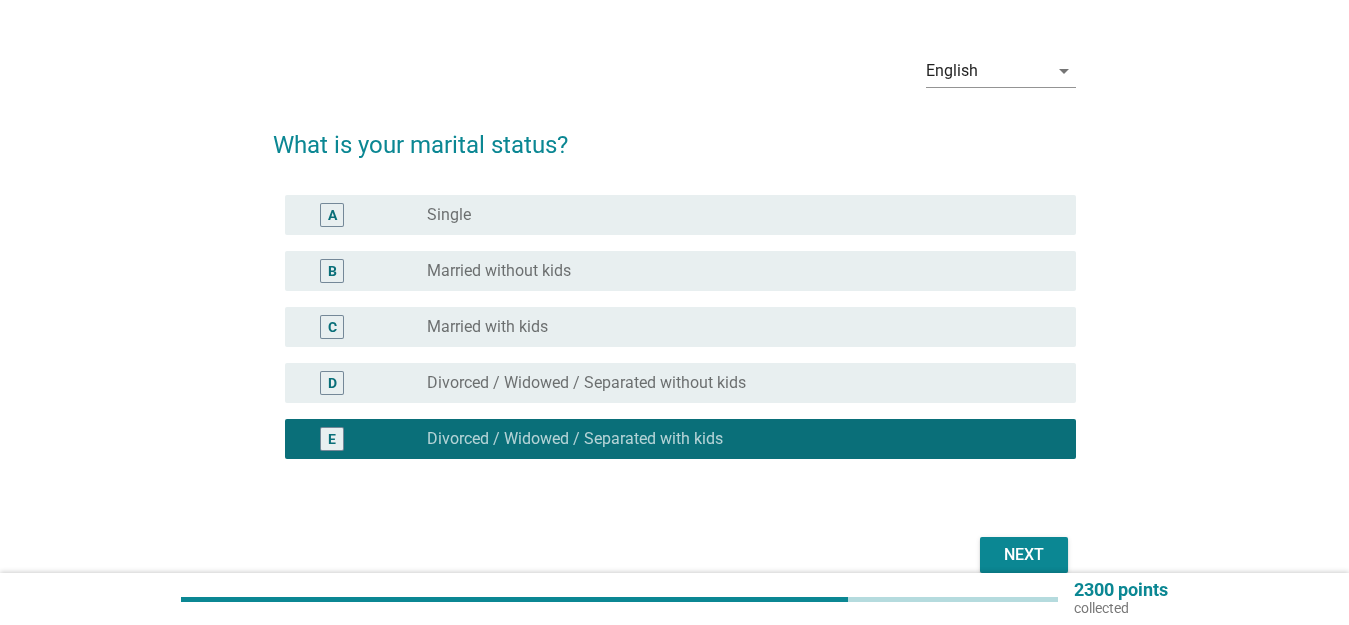 scroll, scrollTop: 100, scrollLeft: 0, axis: vertical 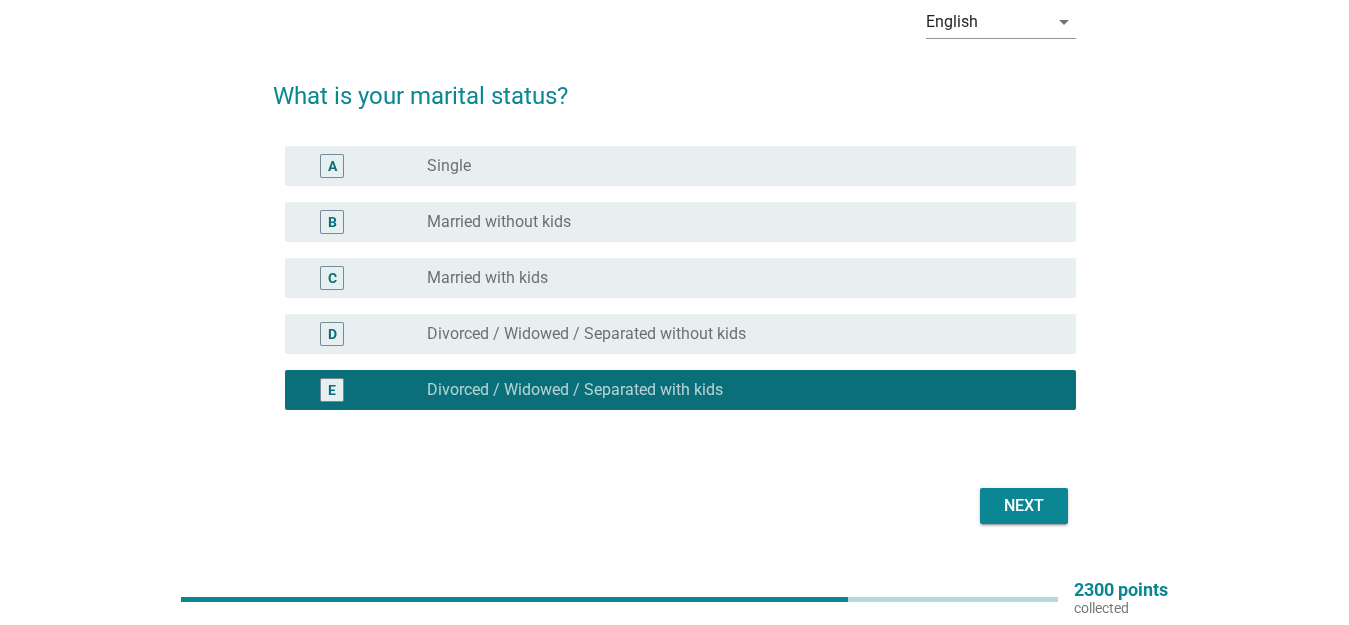 click on "Next" at bounding box center [1024, 506] 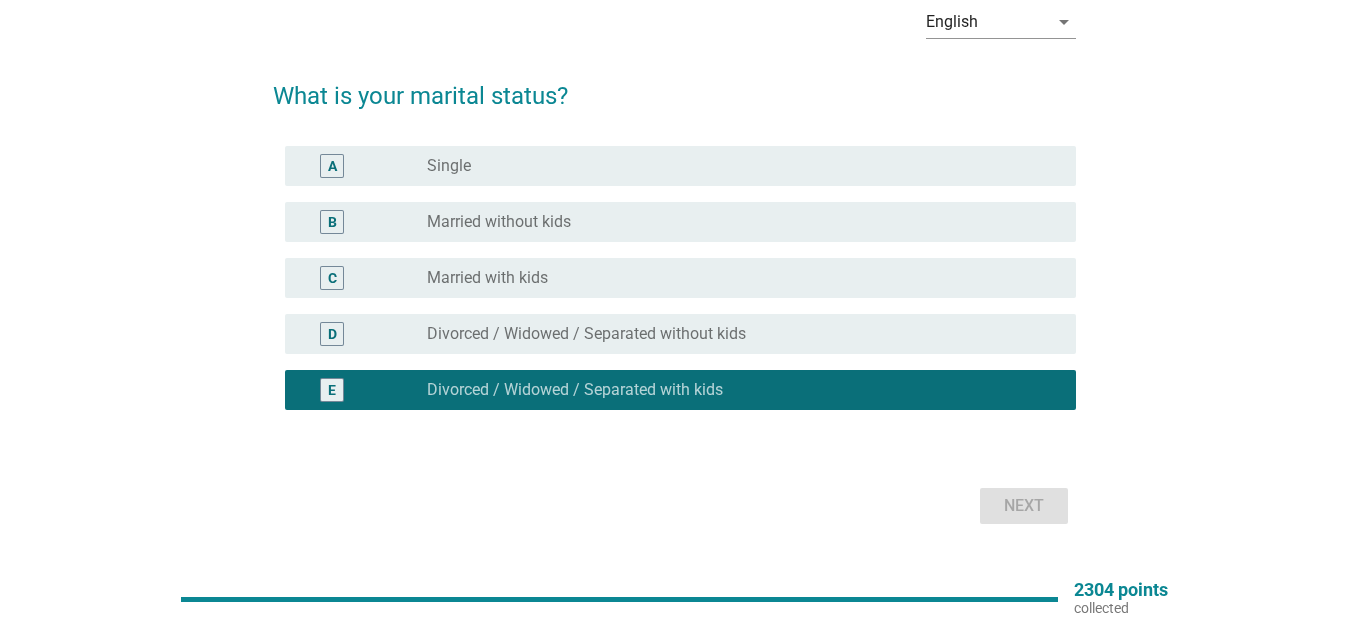 scroll, scrollTop: 0, scrollLeft: 0, axis: both 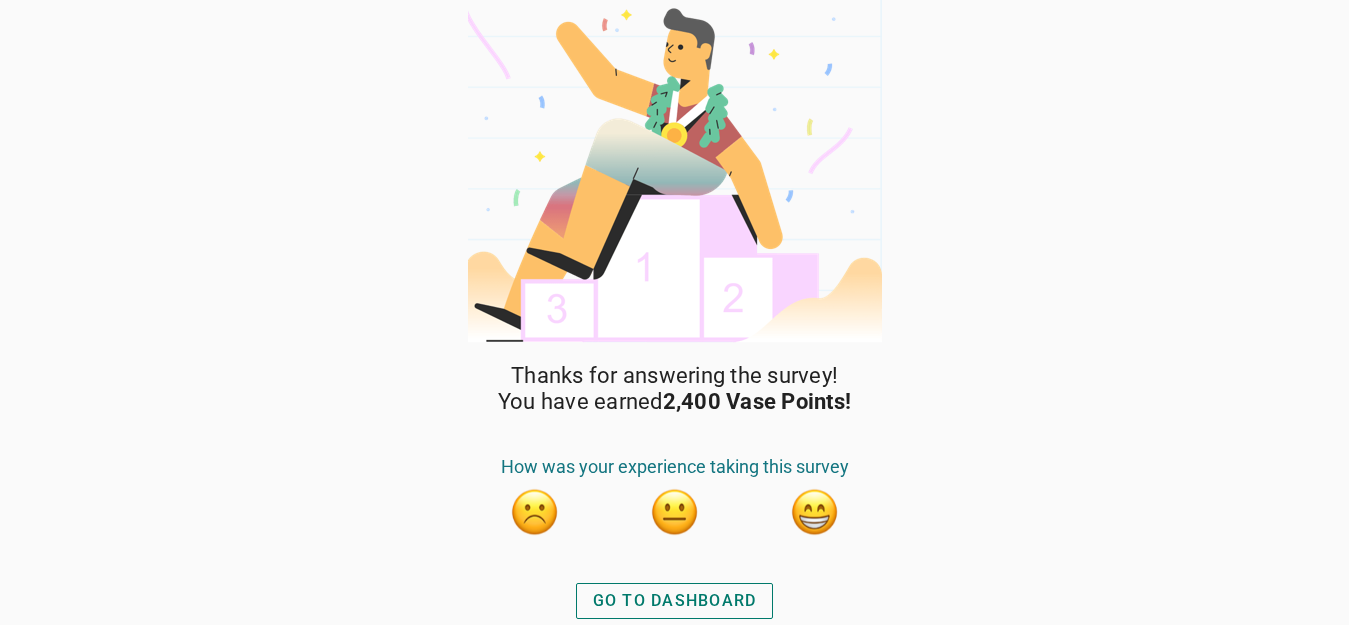 click at bounding box center (675, 512) 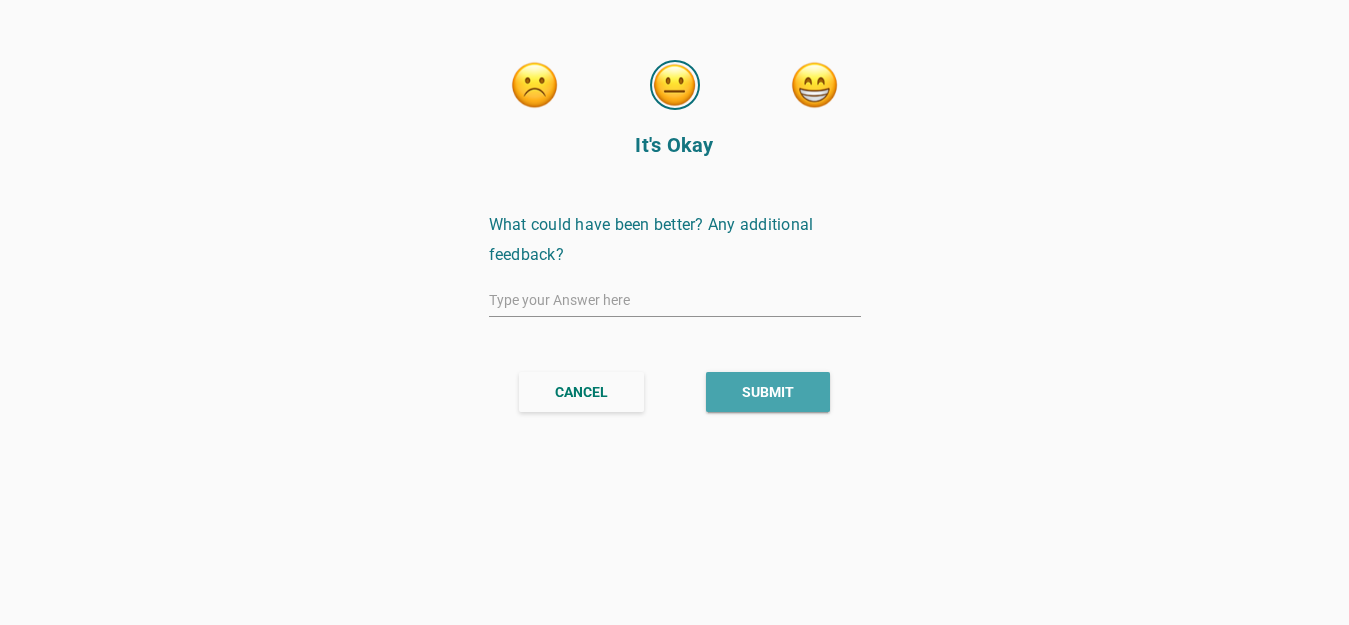 click on "SUBMIT" at bounding box center [768, 392] 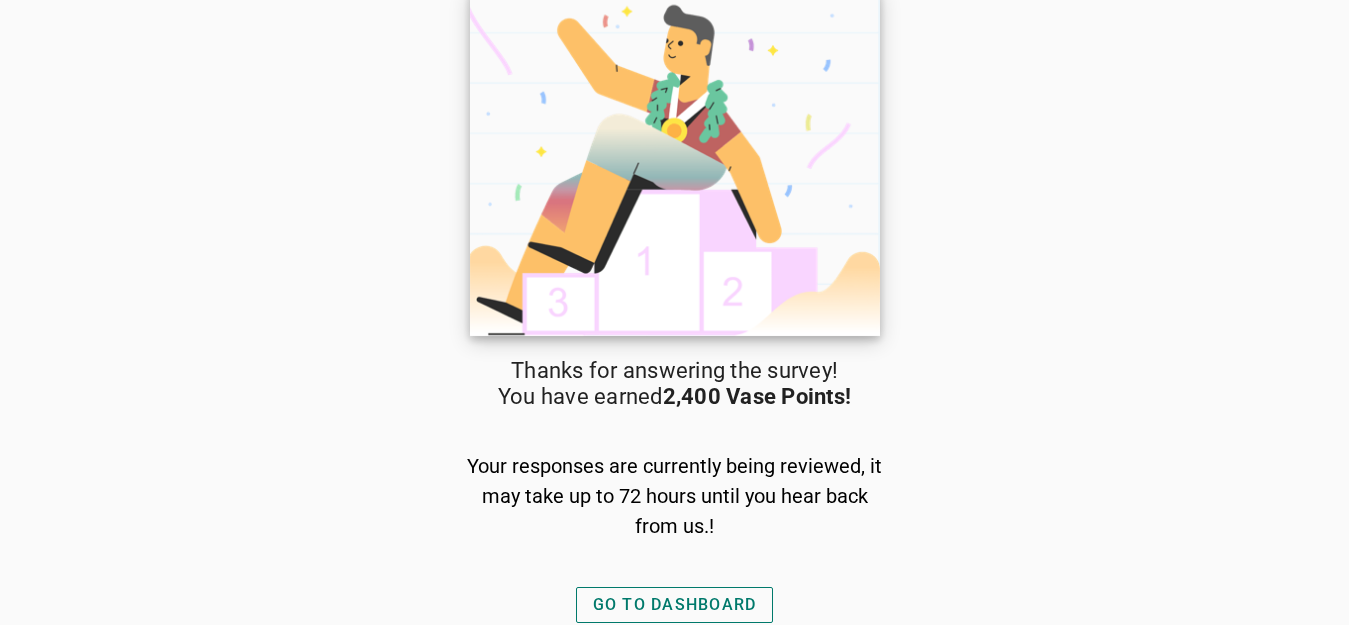 scroll, scrollTop: 17, scrollLeft: 0, axis: vertical 